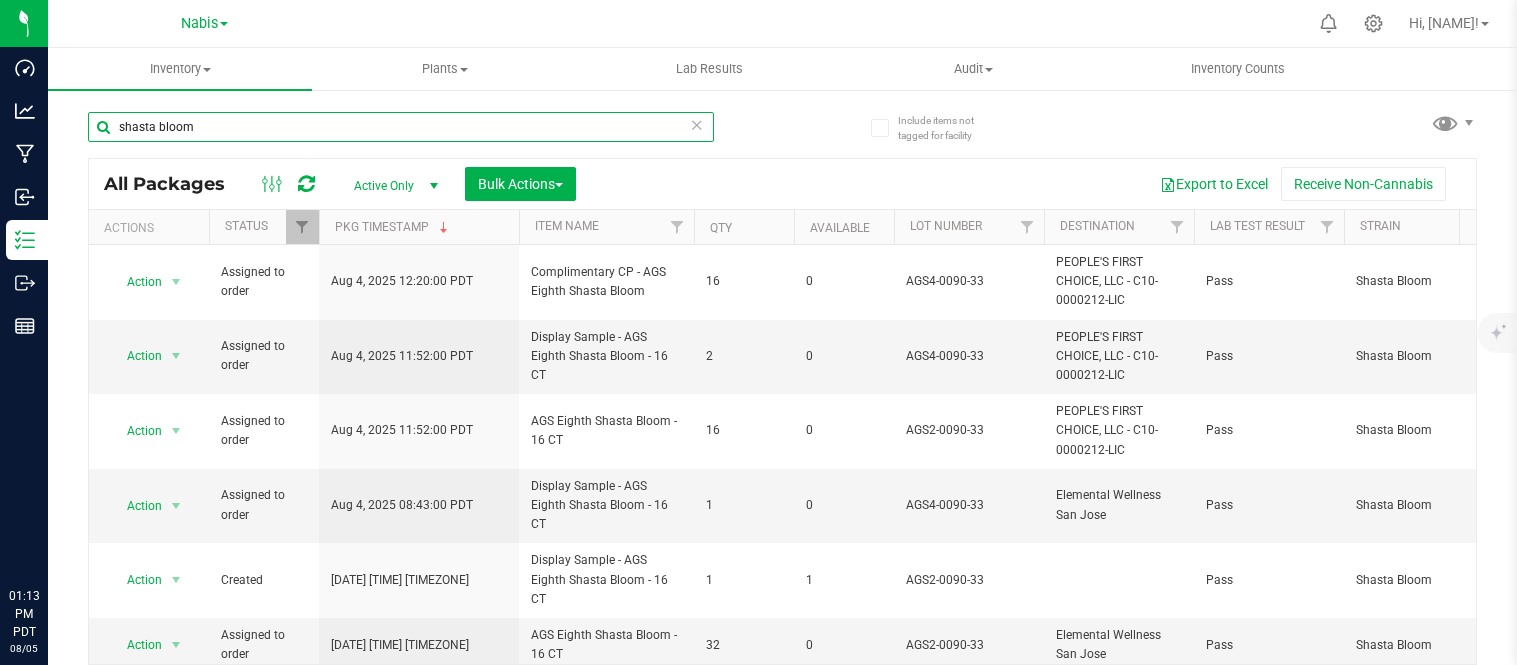 click on "shasta bloom" at bounding box center (401, 127) 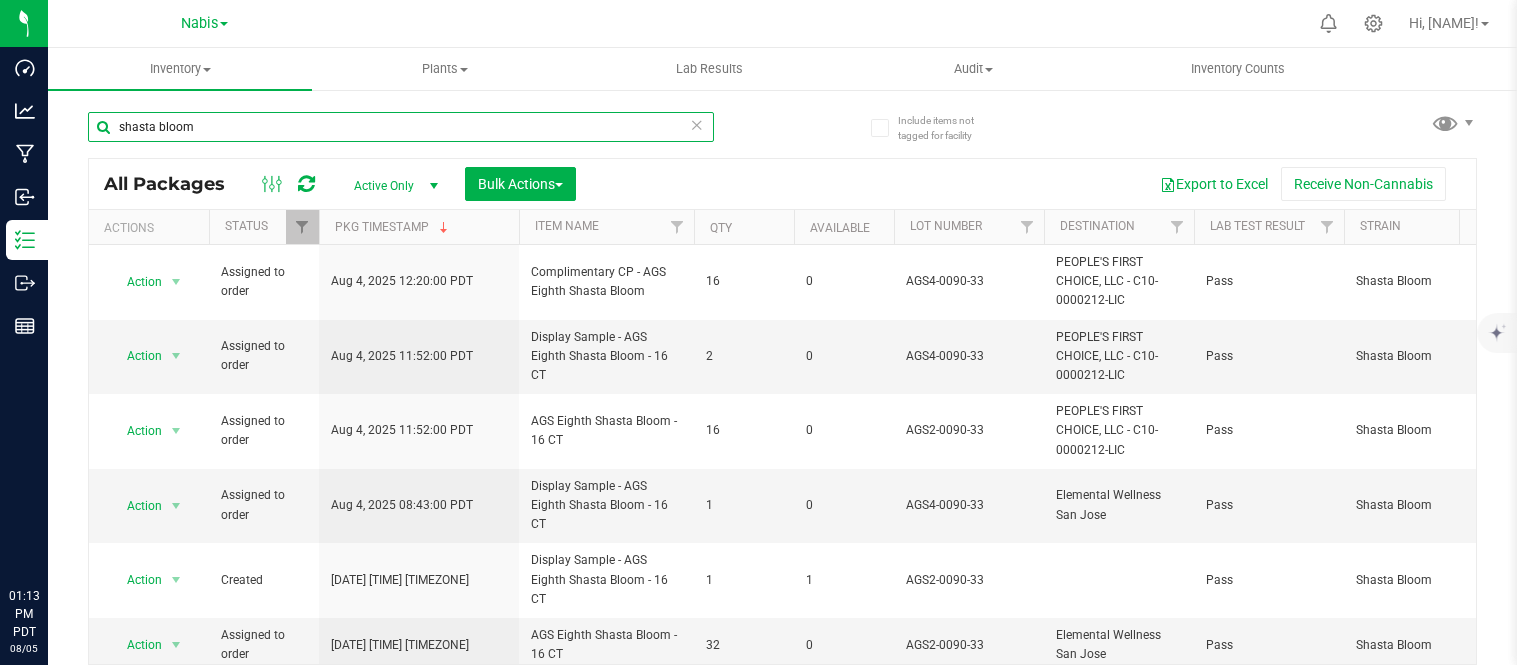 scroll, scrollTop: 0, scrollLeft: 0, axis: both 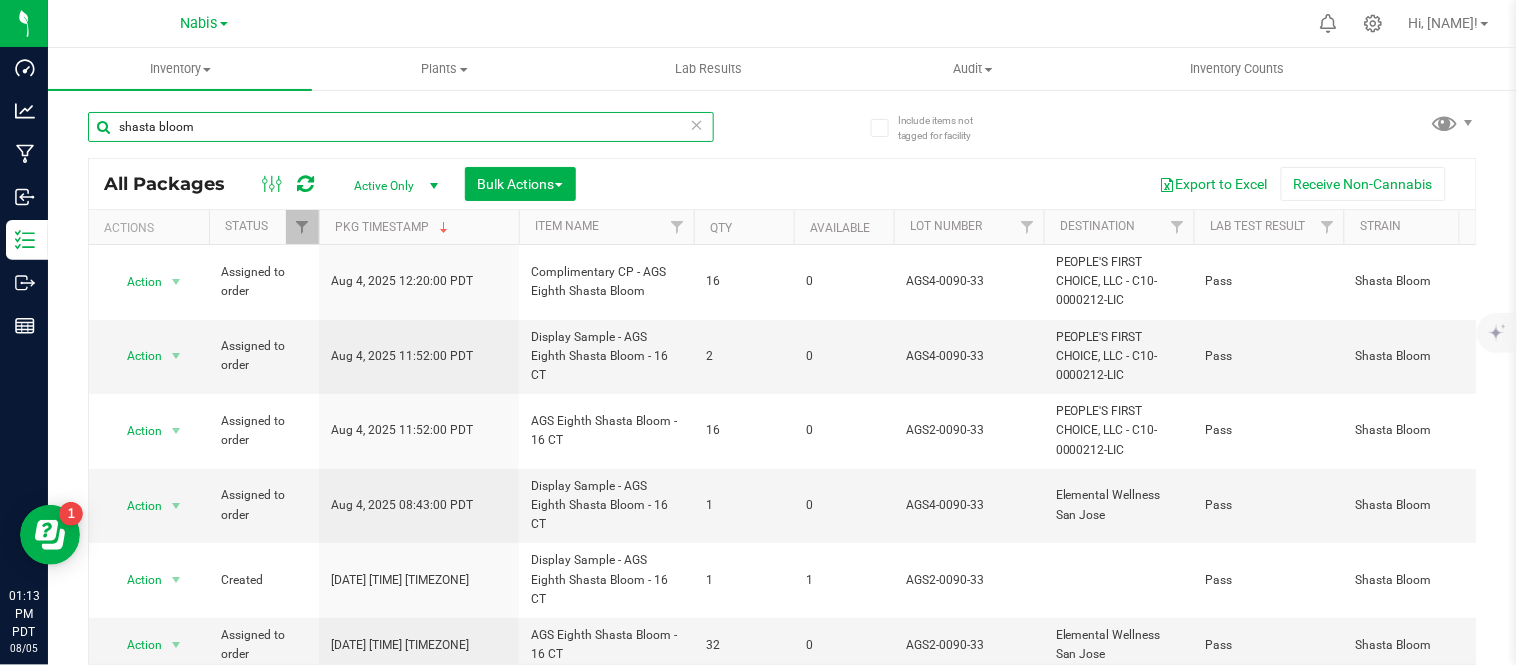 drag, startPoint x: 0, startPoint y: 0, endPoint x: 322, endPoint y: 118, distance: 342.94022 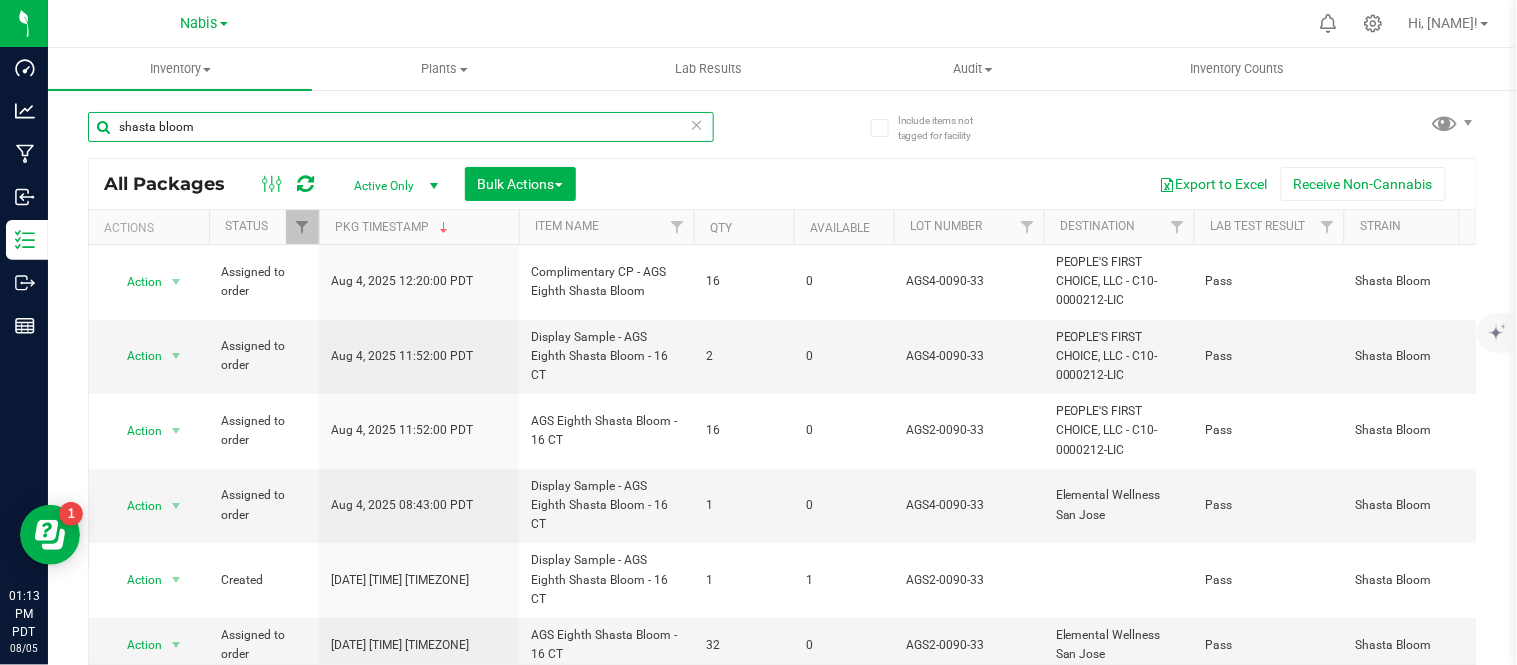 click on "shasta bloom" at bounding box center [401, 127] 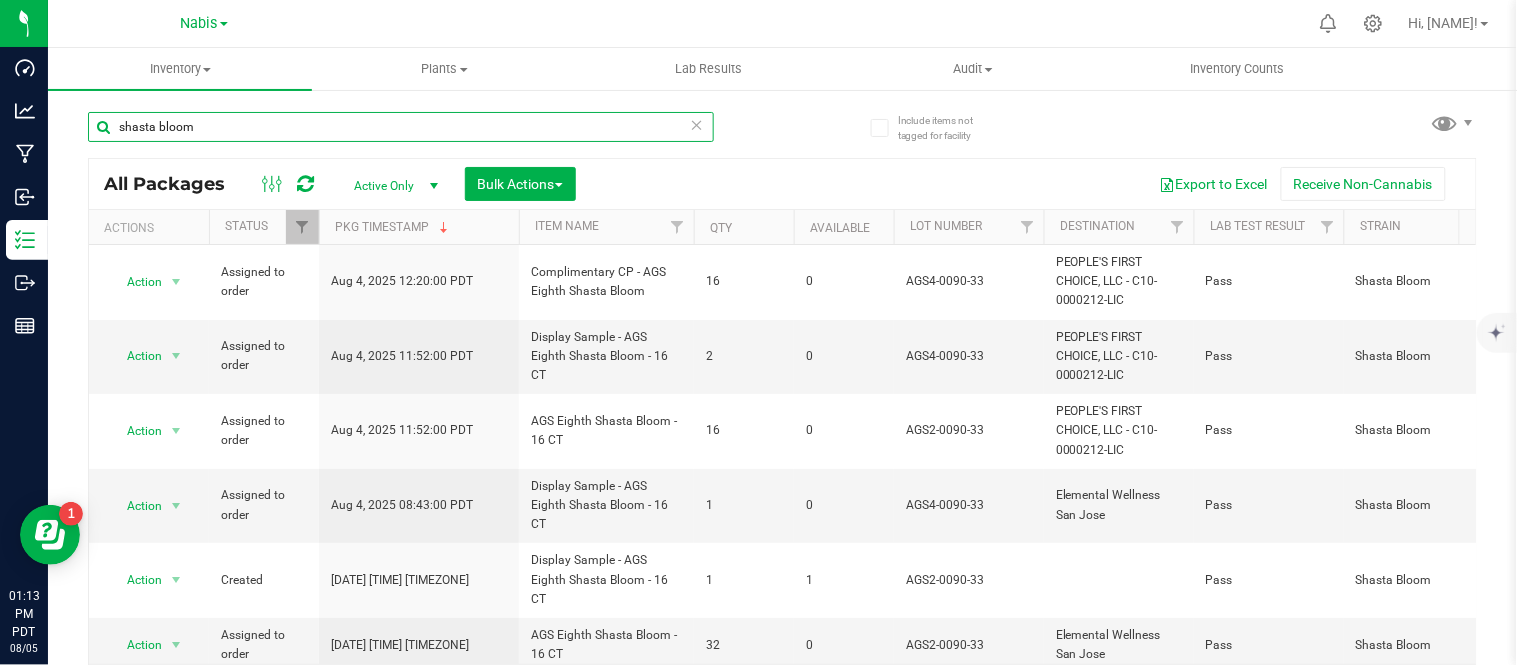 click on "shasta bloom" at bounding box center [401, 127] 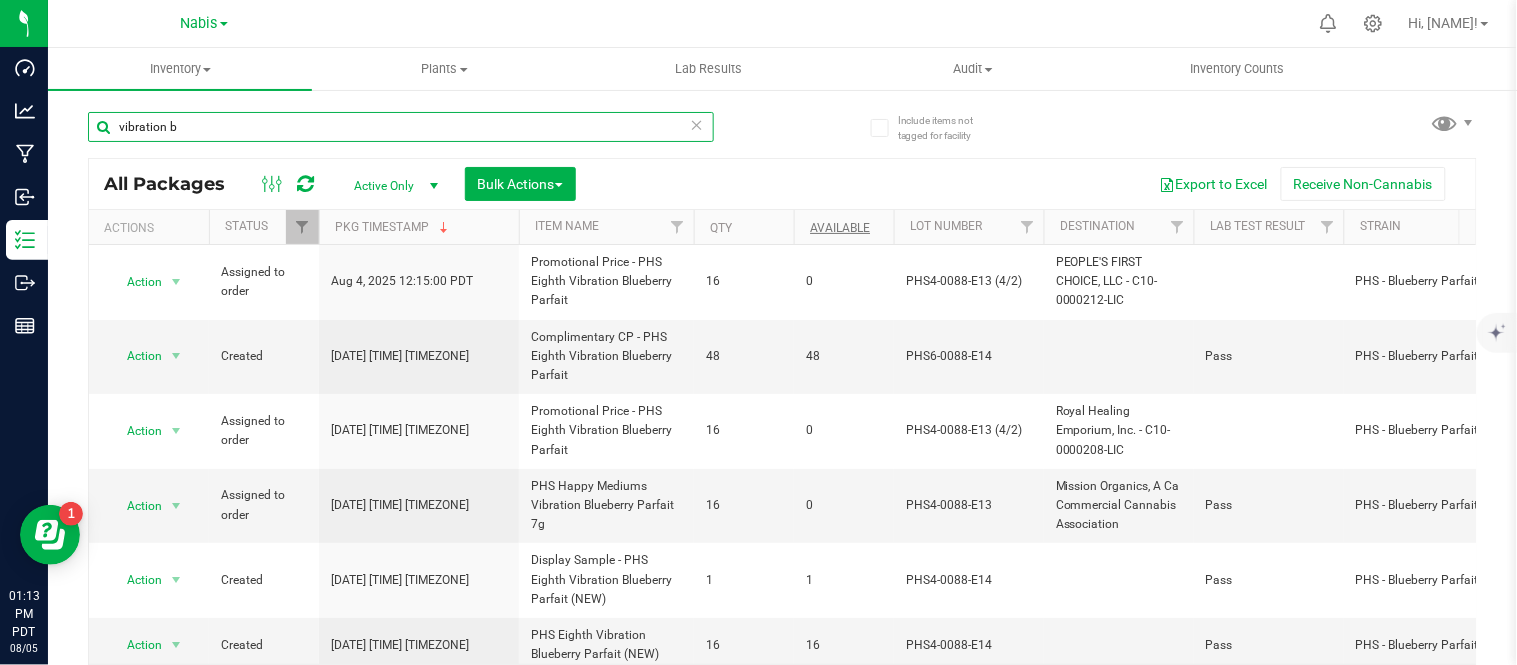 type on "vibration b" 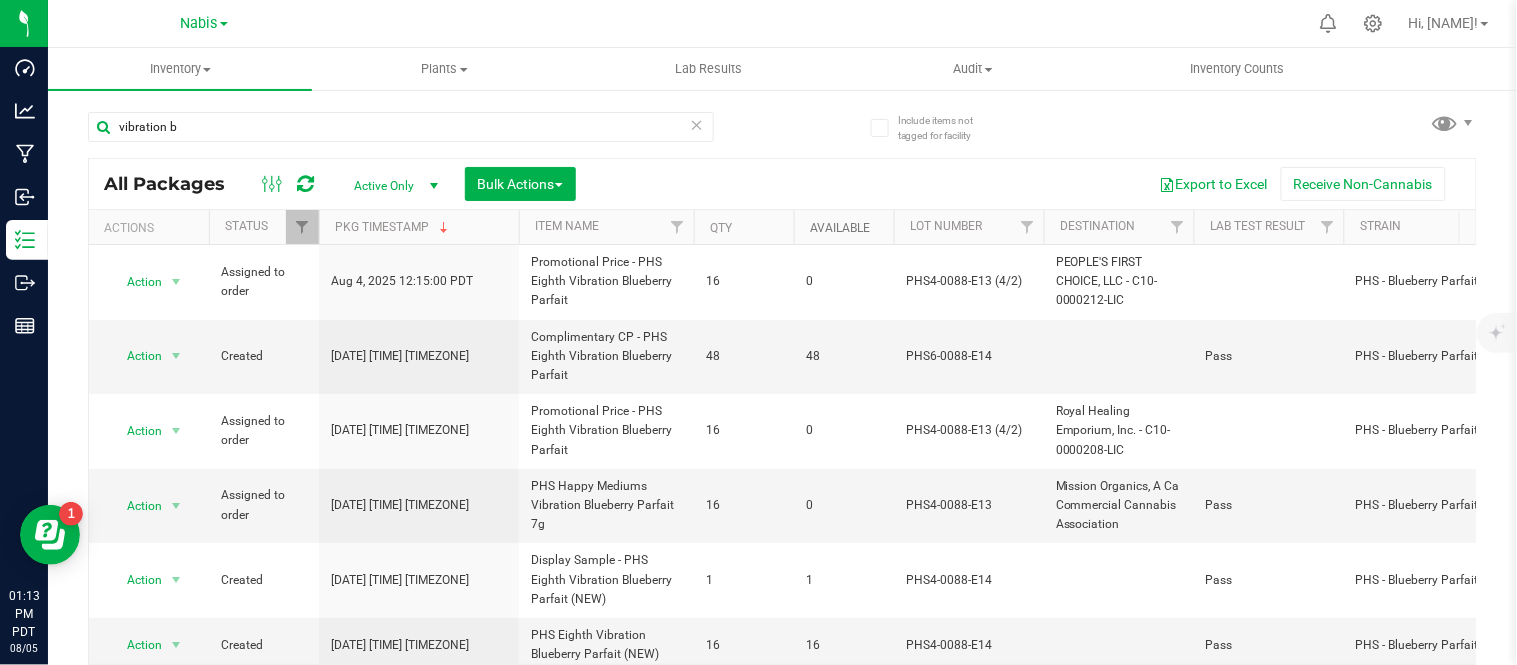 click on "Available" at bounding box center (840, 228) 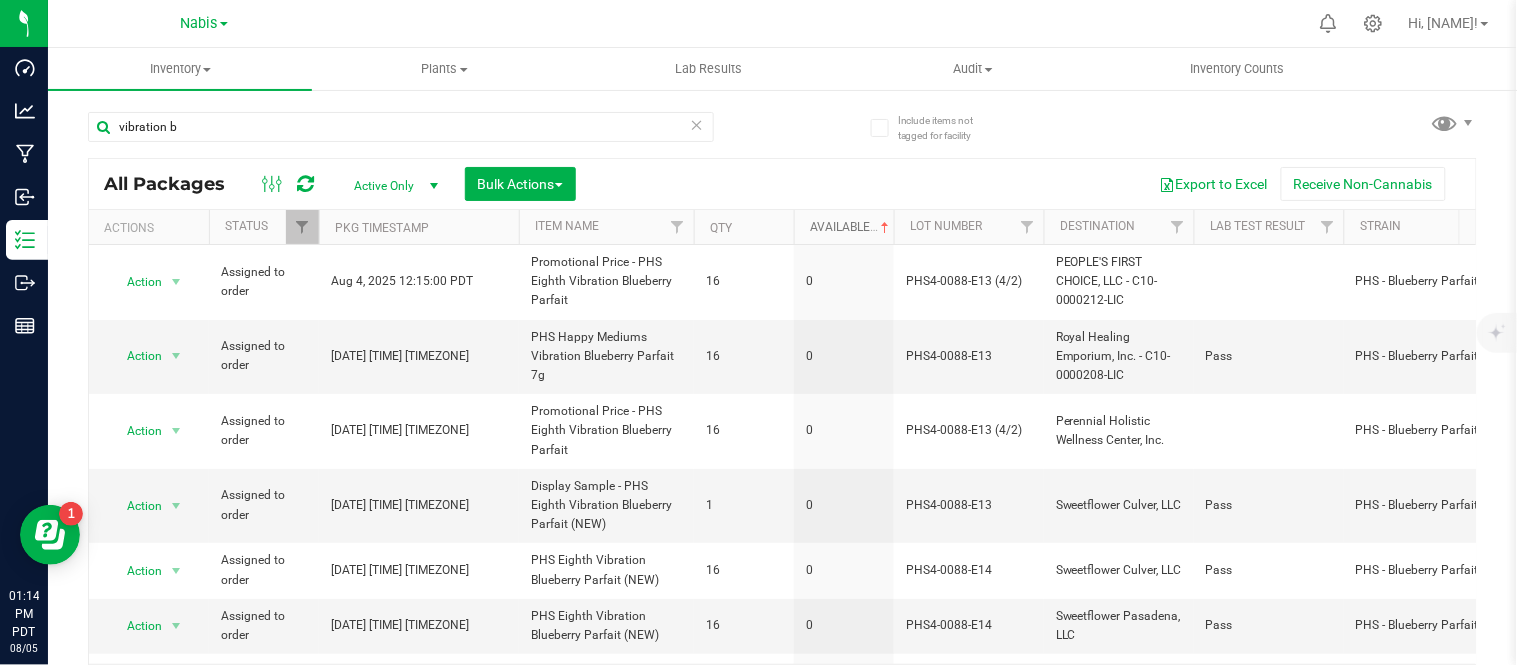 click on "Available" at bounding box center (851, 227) 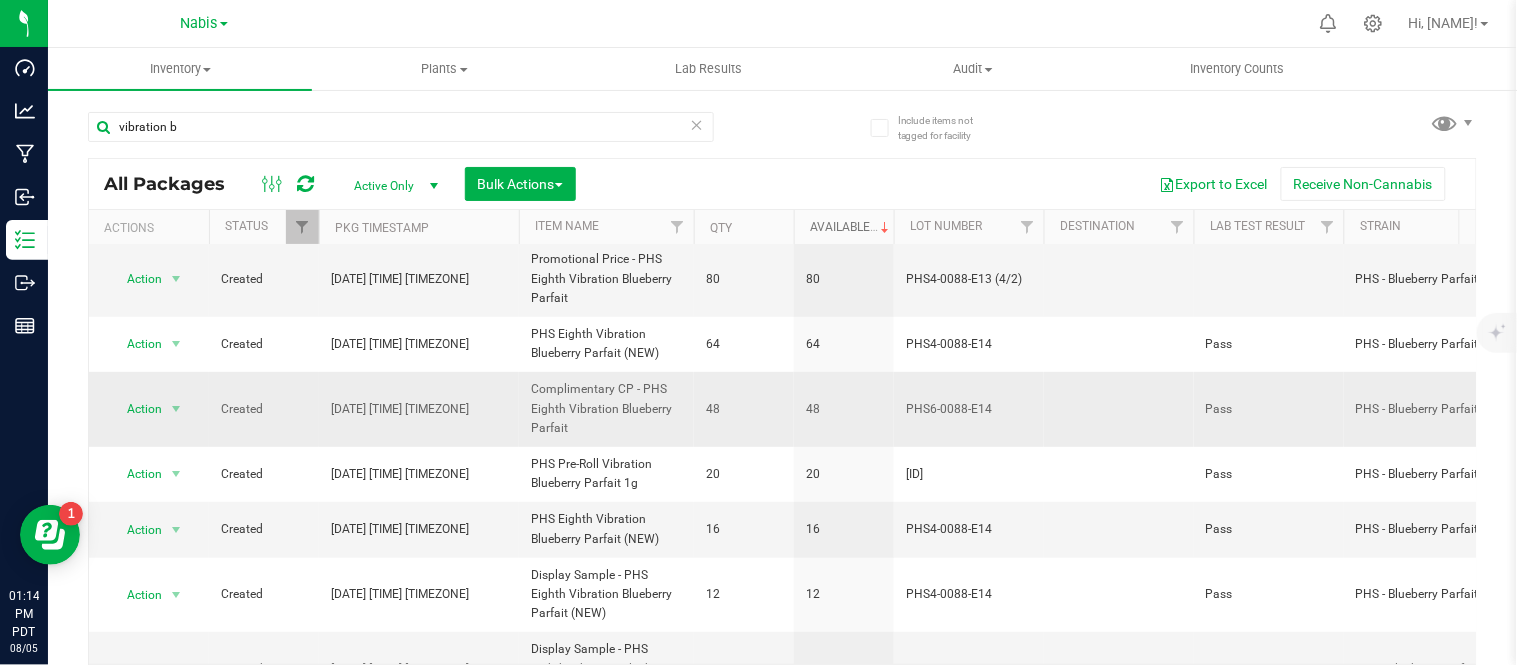 scroll, scrollTop: 190, scrollLeft: 0, axis: vertical 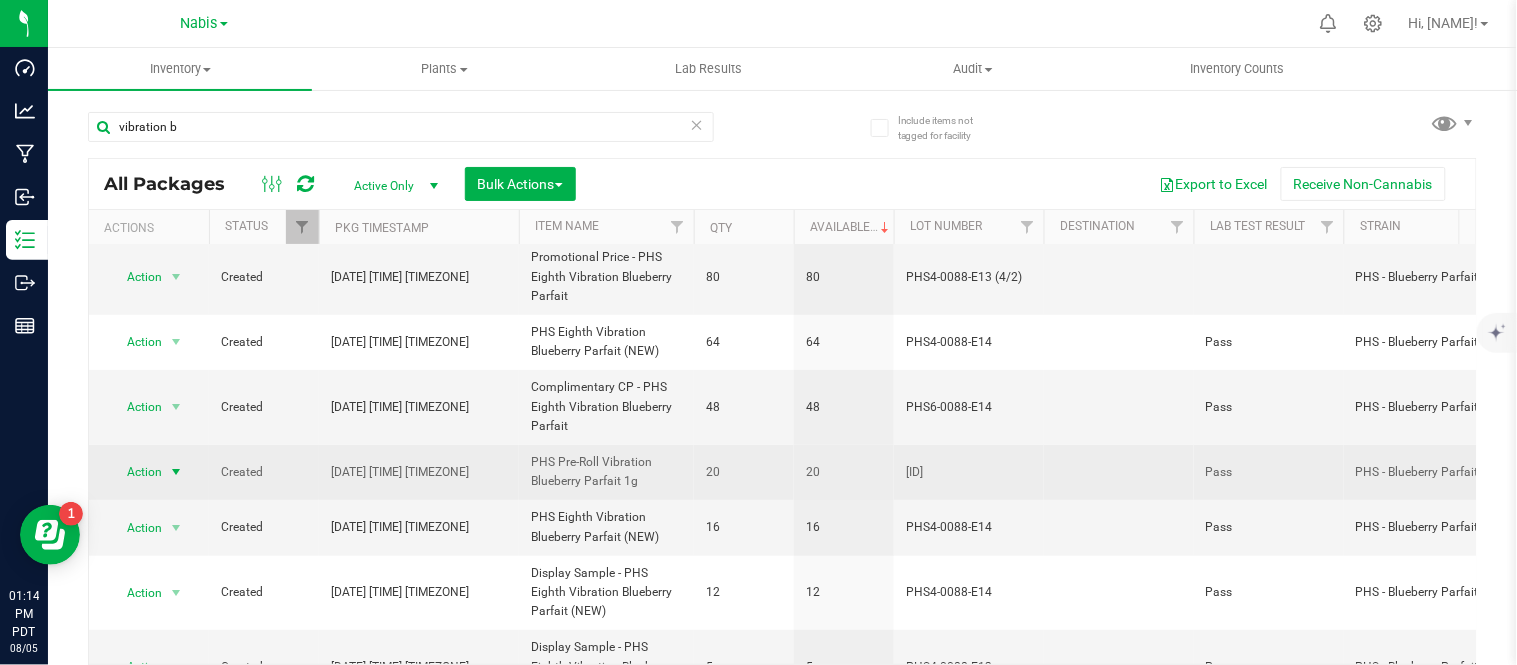 click on "Action" at bounding box center [136, 472] 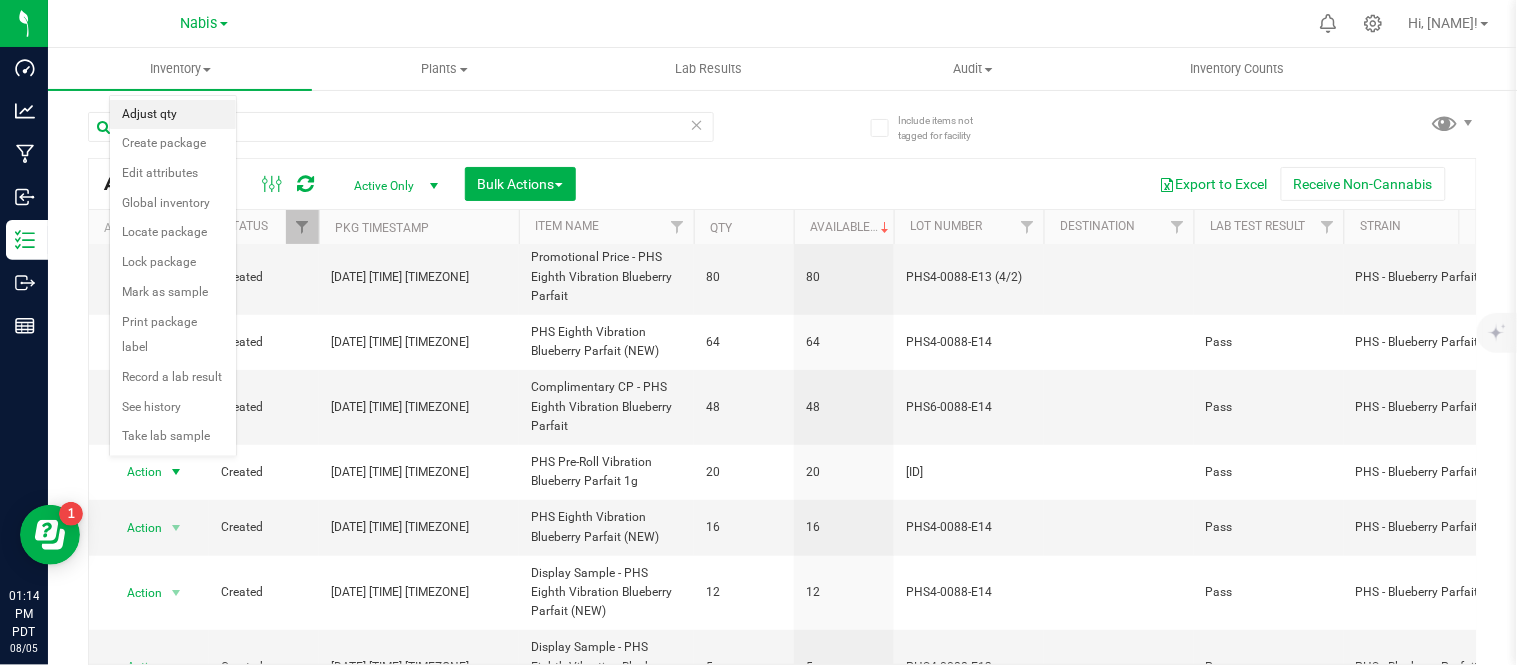 click on "Adjust qty" at bounding box center (173, 115) 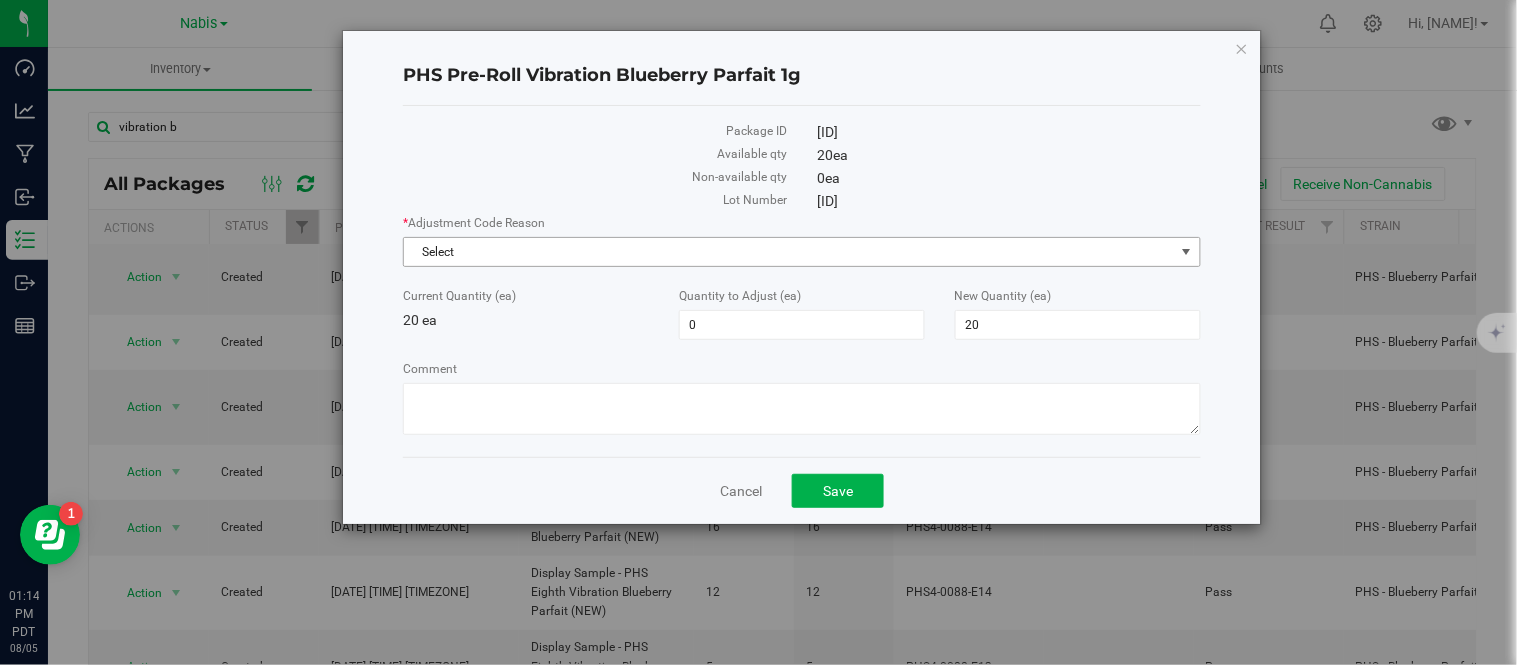 click on "Select" at bounding box center (789, 252) 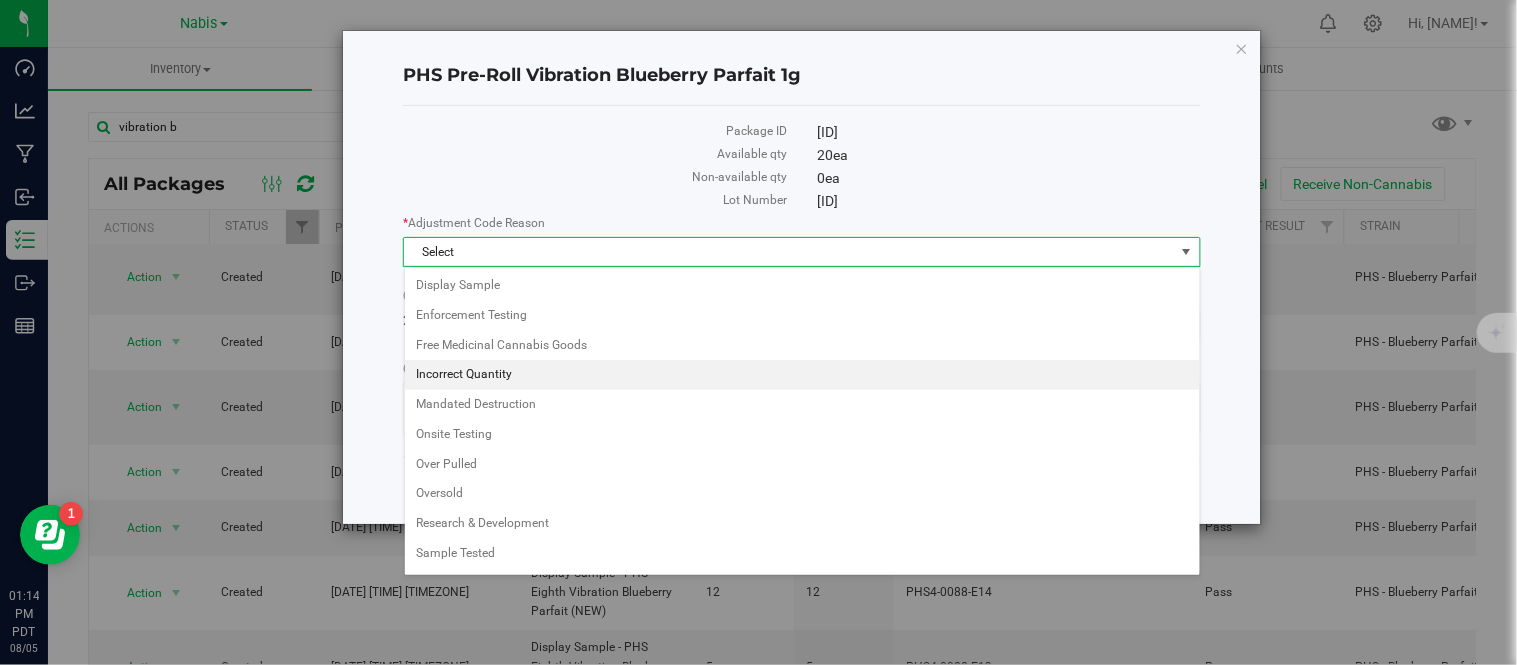 click on "Incorrect Quantity" at bounding box center [802, 375] 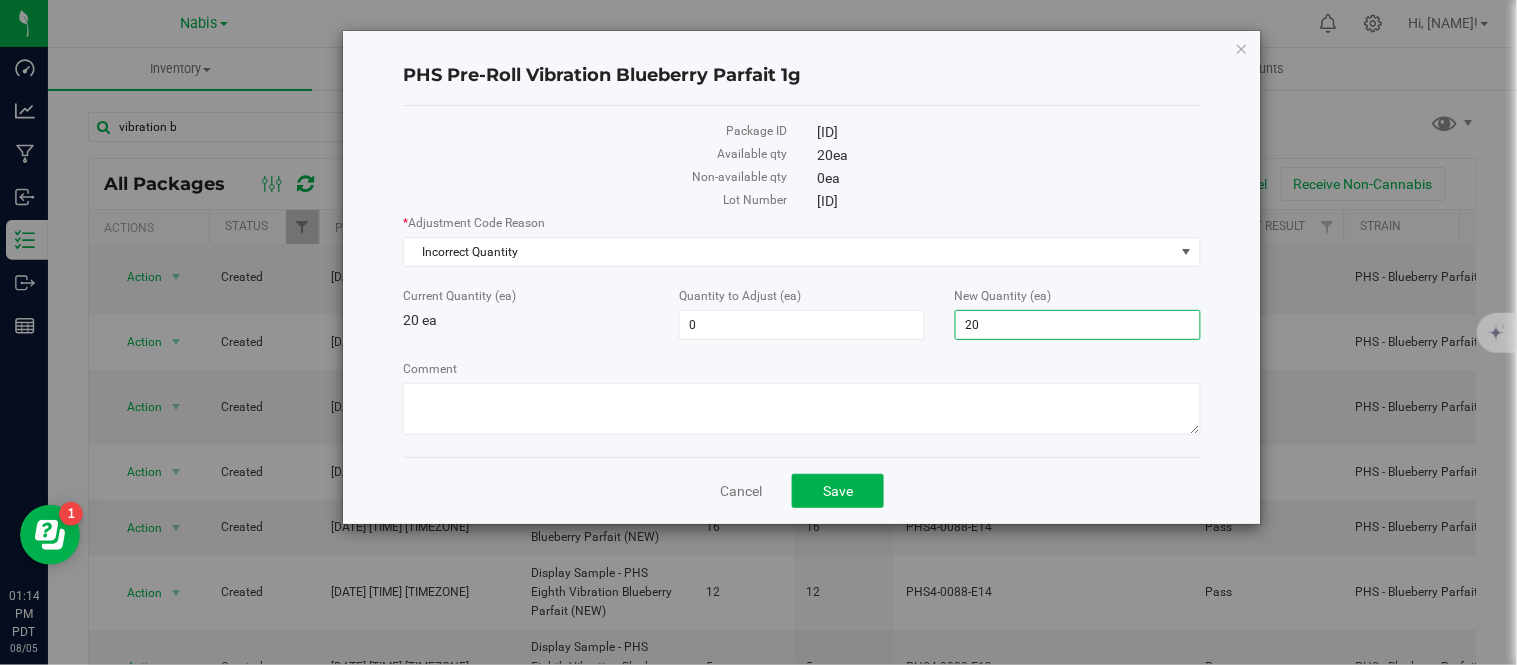 click on "20 20" at bounding box center (1078, 325) 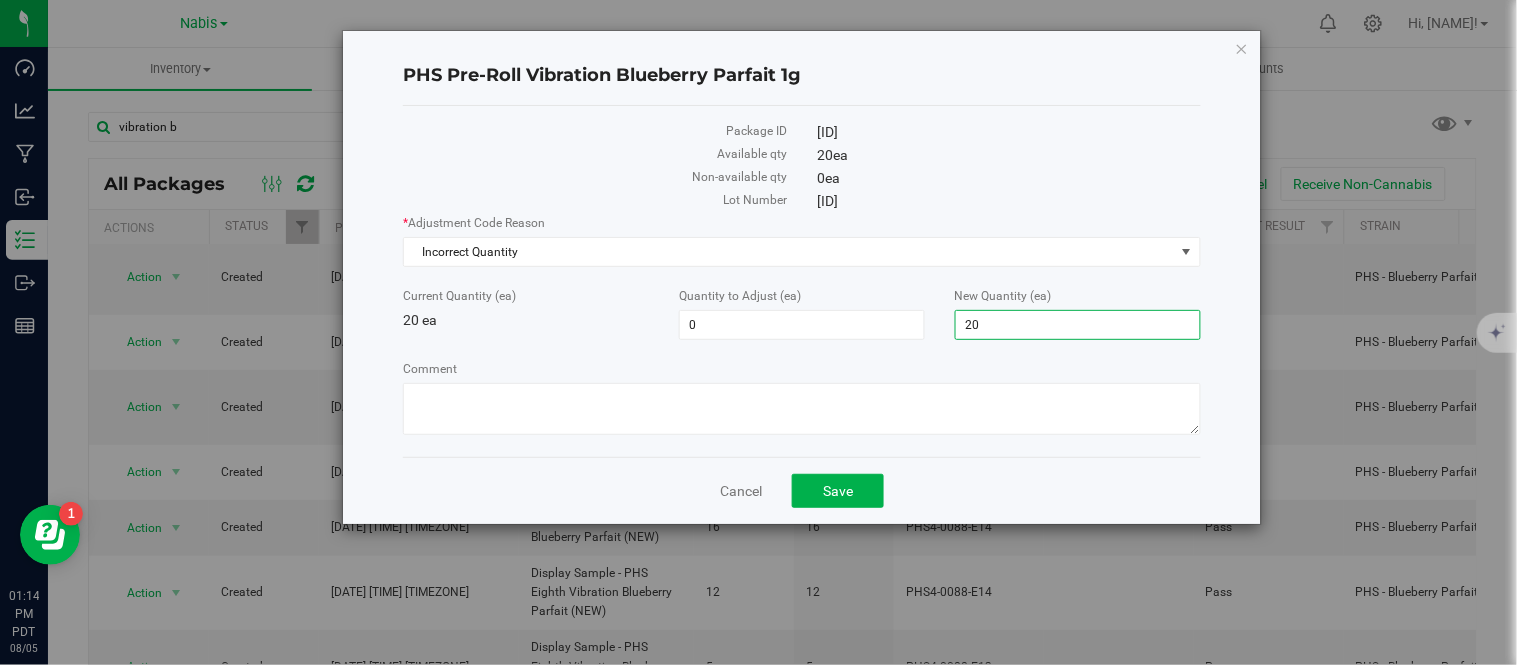 click on "20" at bounding box center (1078, 325) 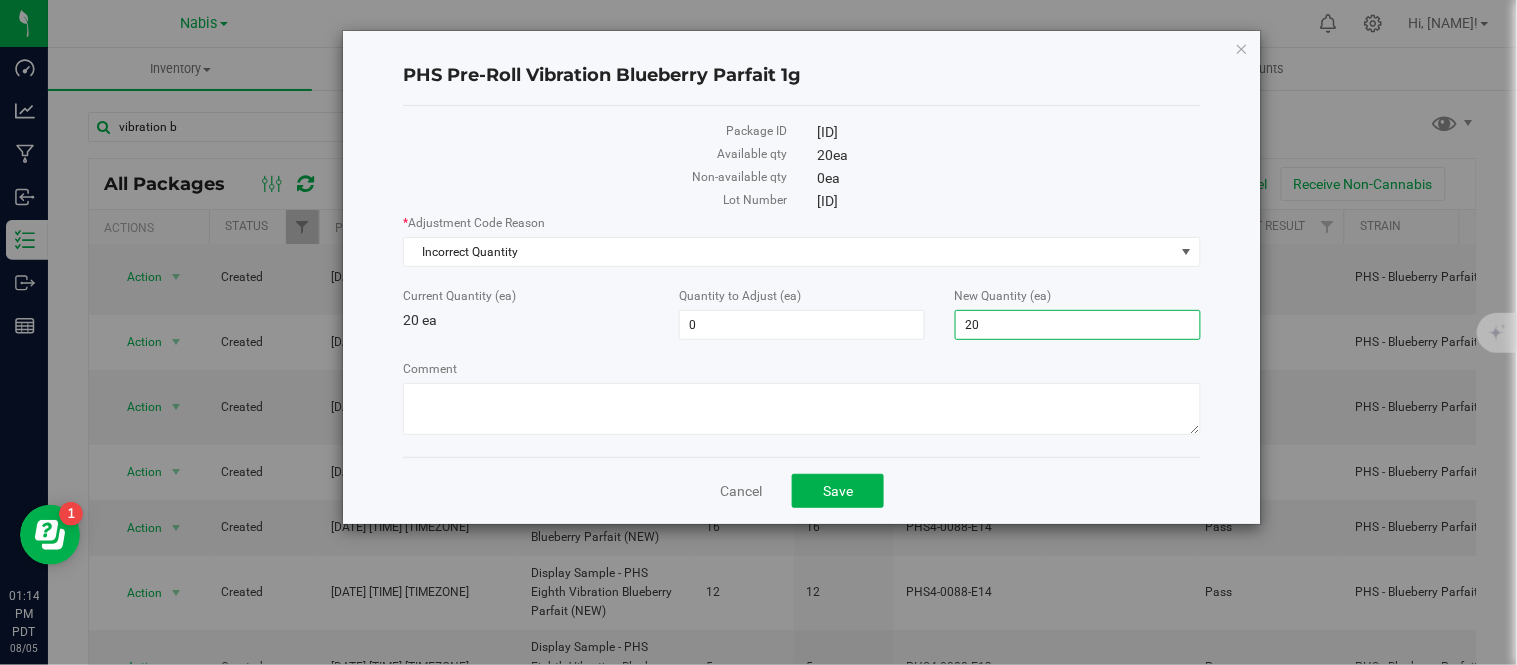 type on "0" 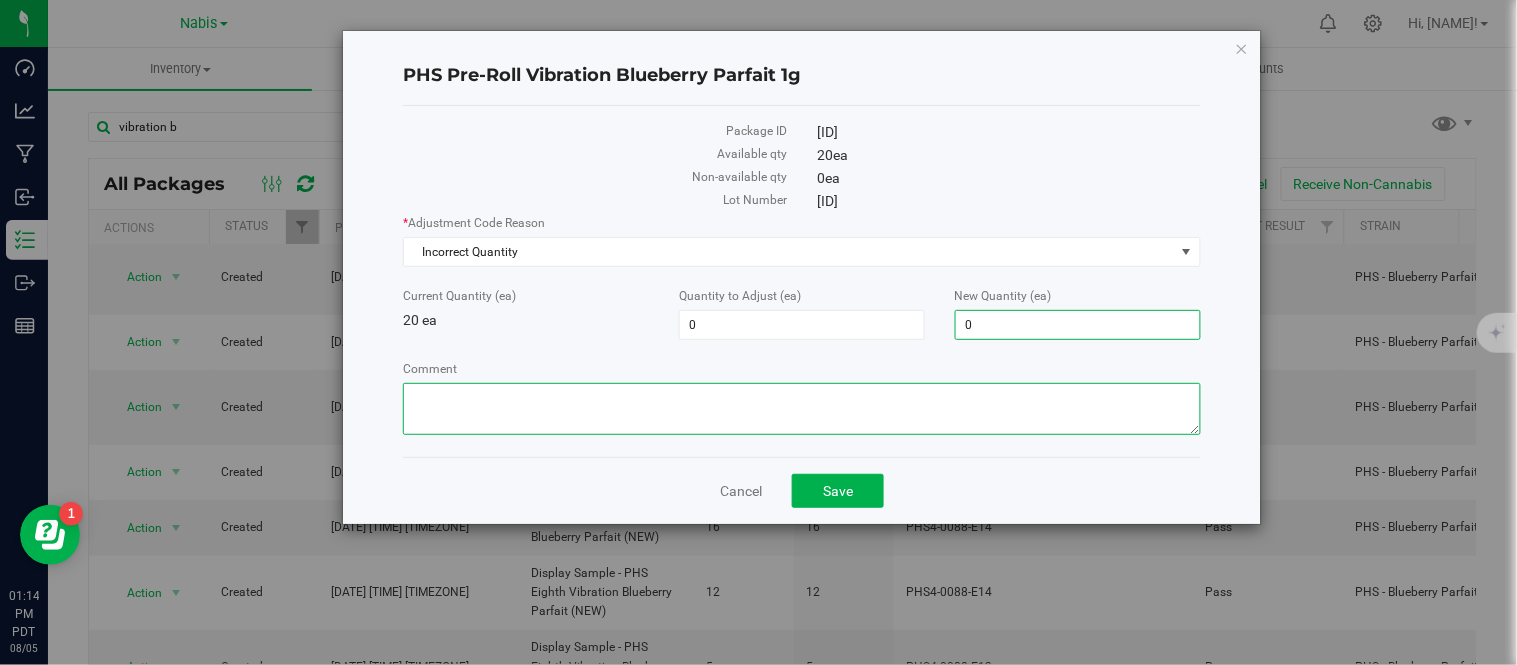 type on "-20" 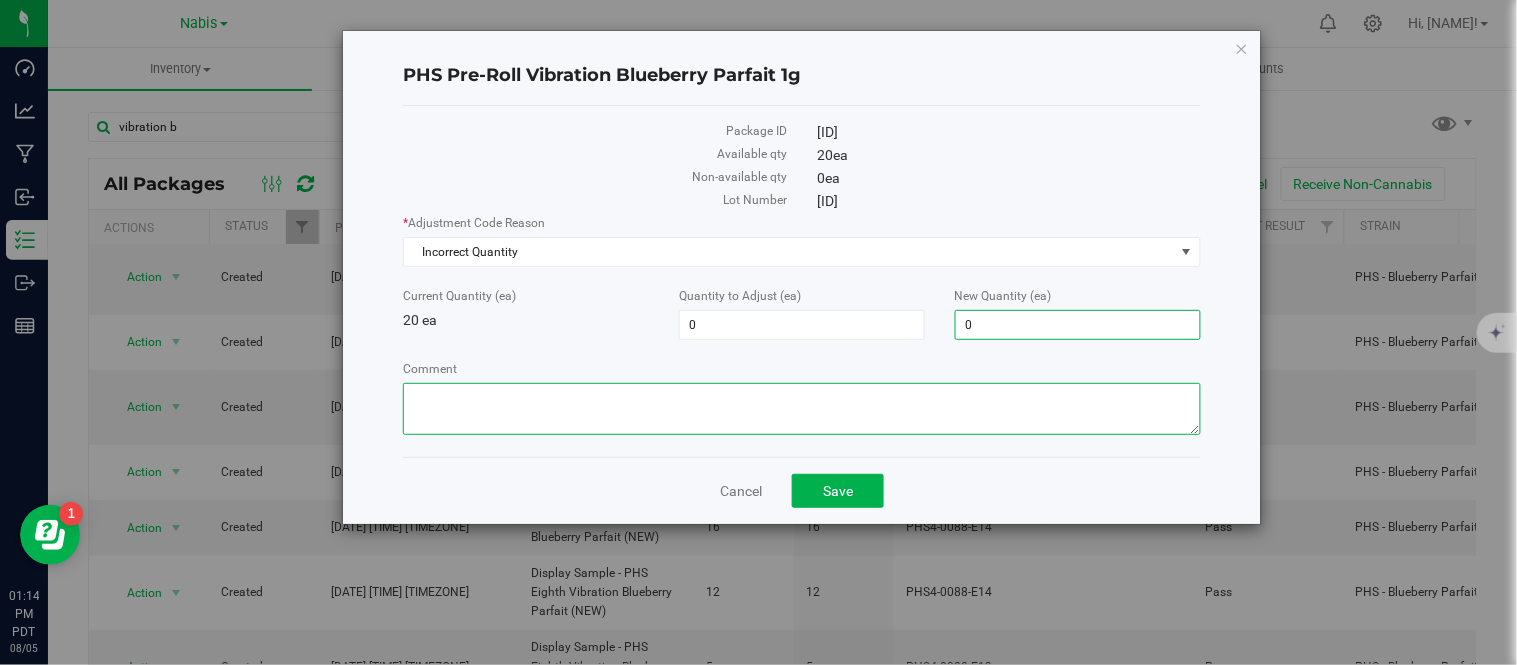 type on "0" 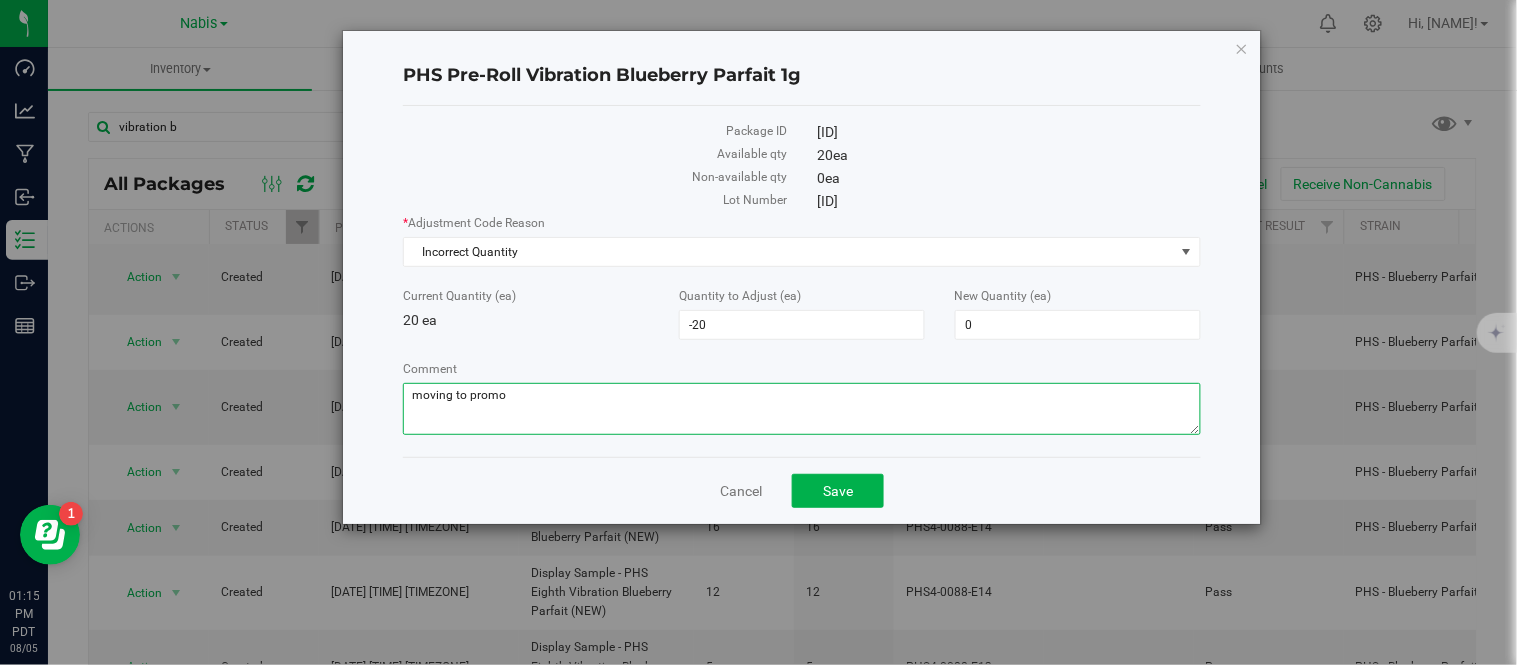 type on "moving to promo" 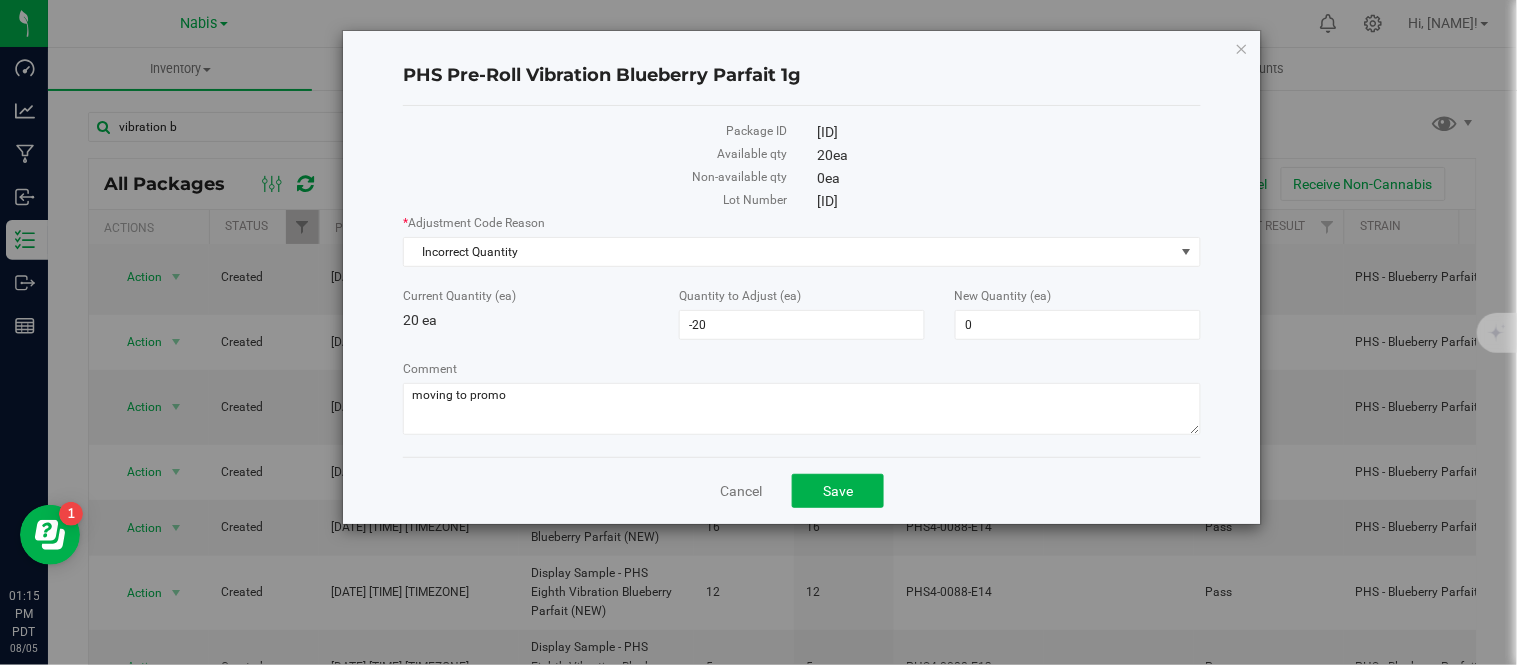 click on "[ID]" at bounding box center (1009, 201) 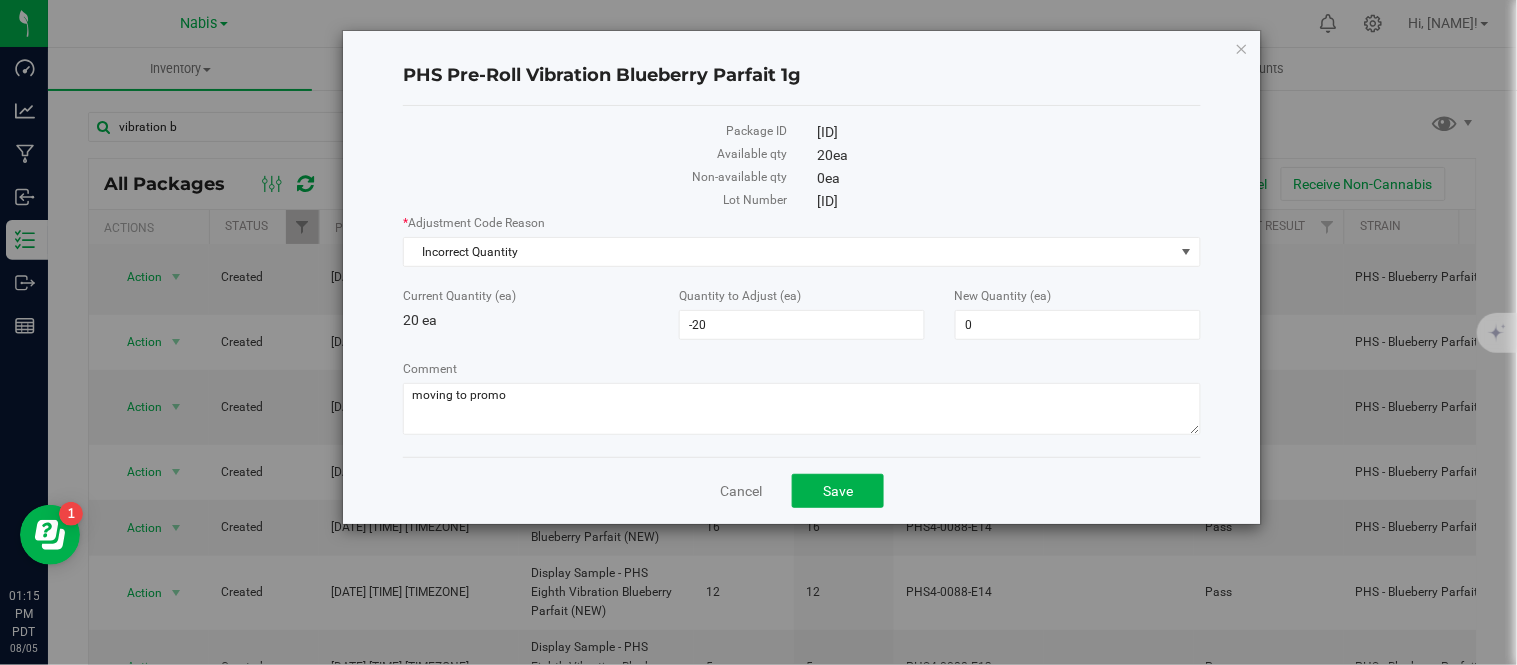 click on "[ID]" at bounding box center [1009, 201] 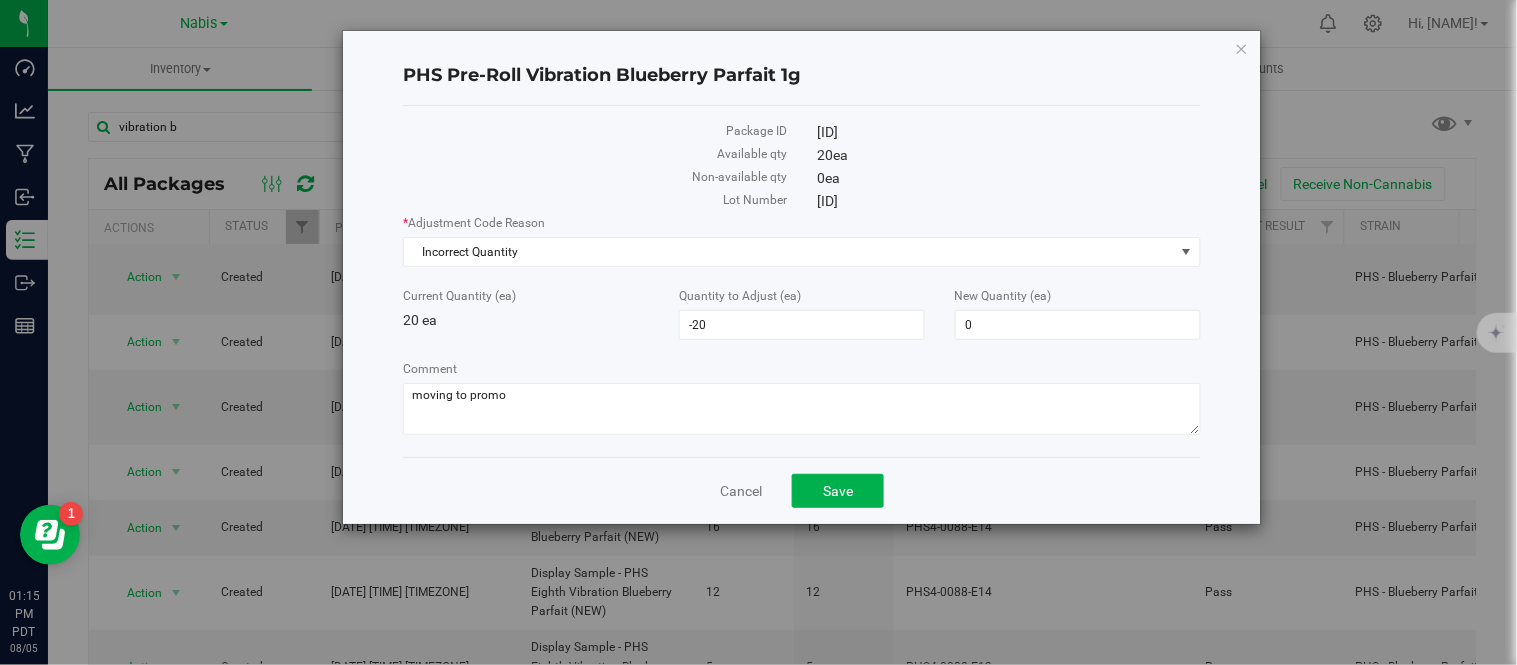 click on "[ID]" at bounding box center (1009, 201) 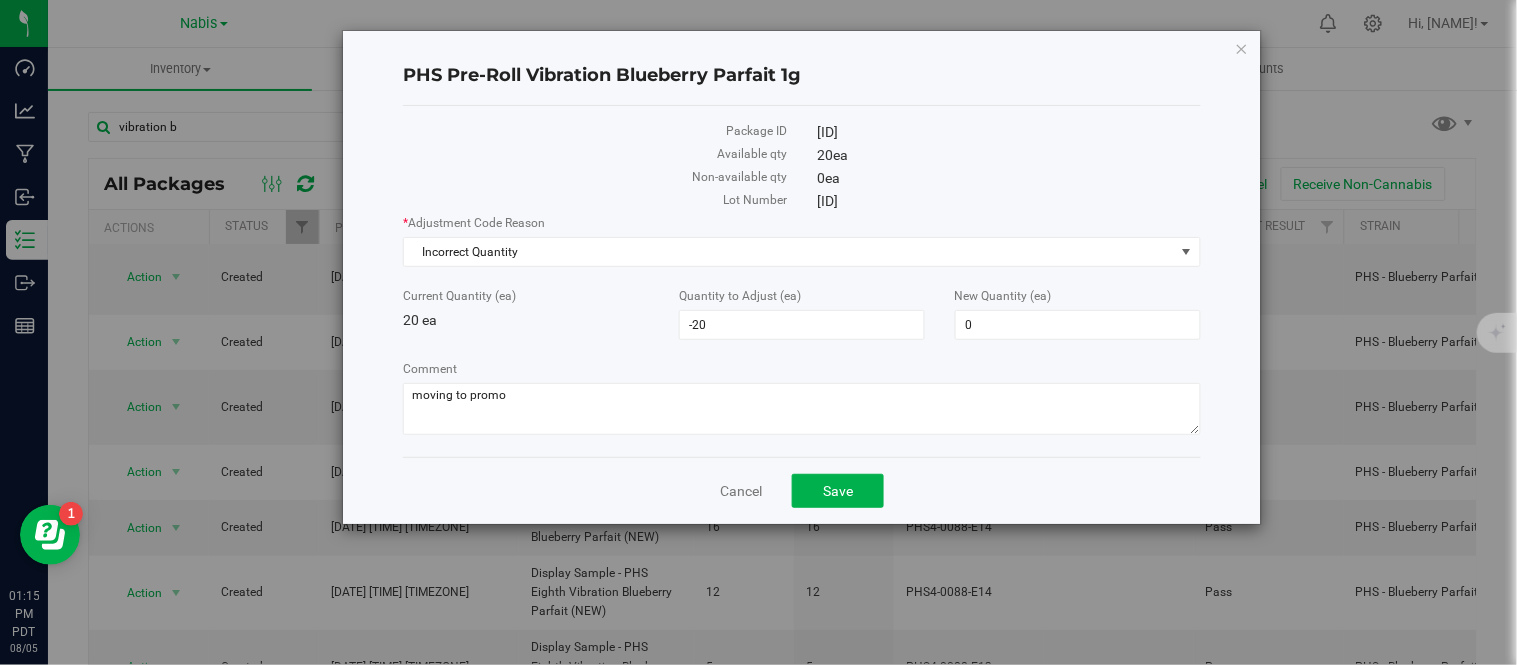 copy on "[ID]" 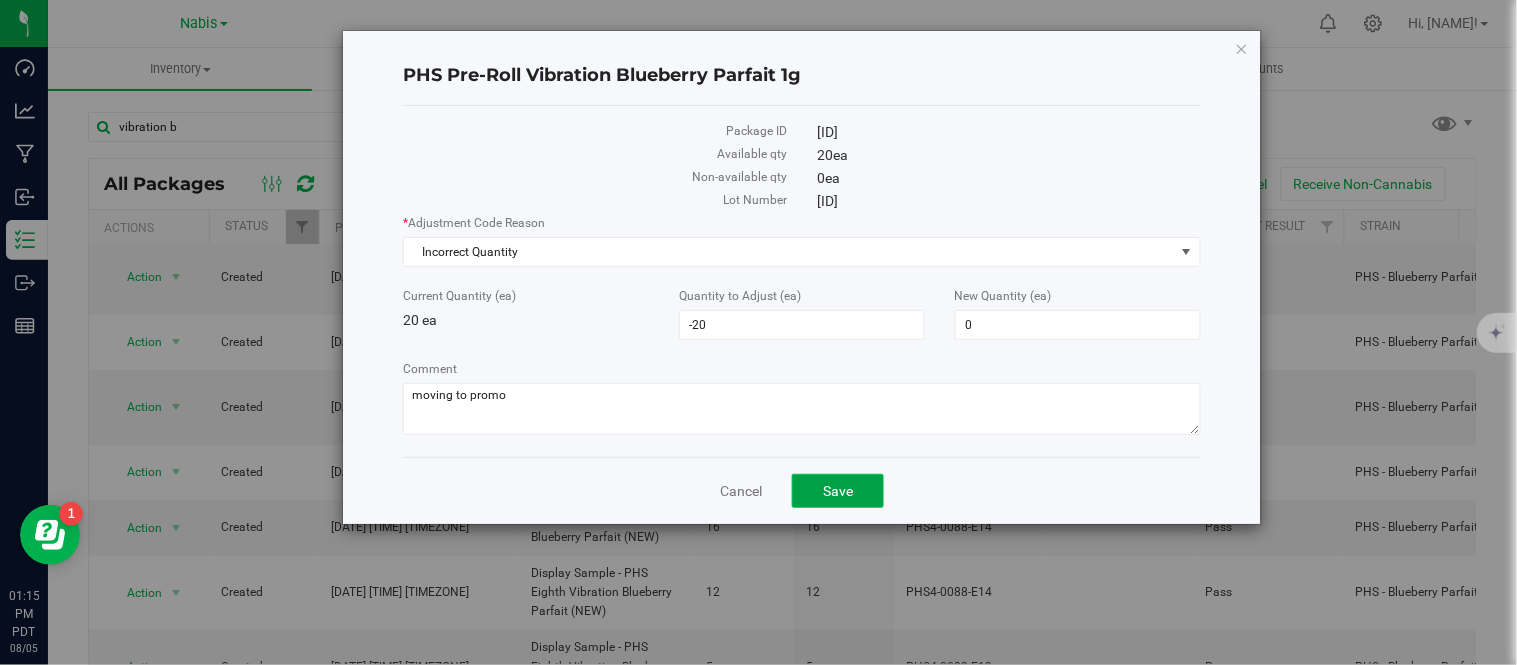 click on "Save" 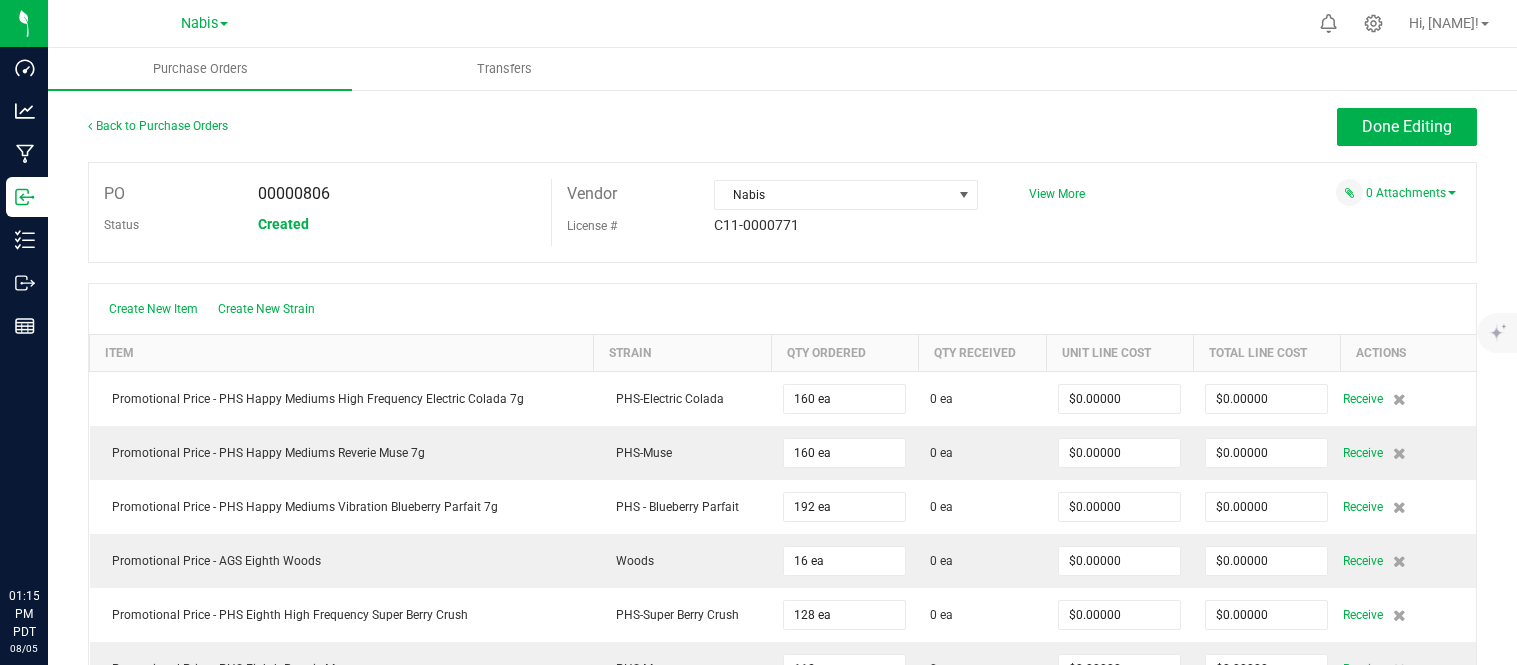scroll, scrollTop: 0, scrollLeft: 0, axis: both 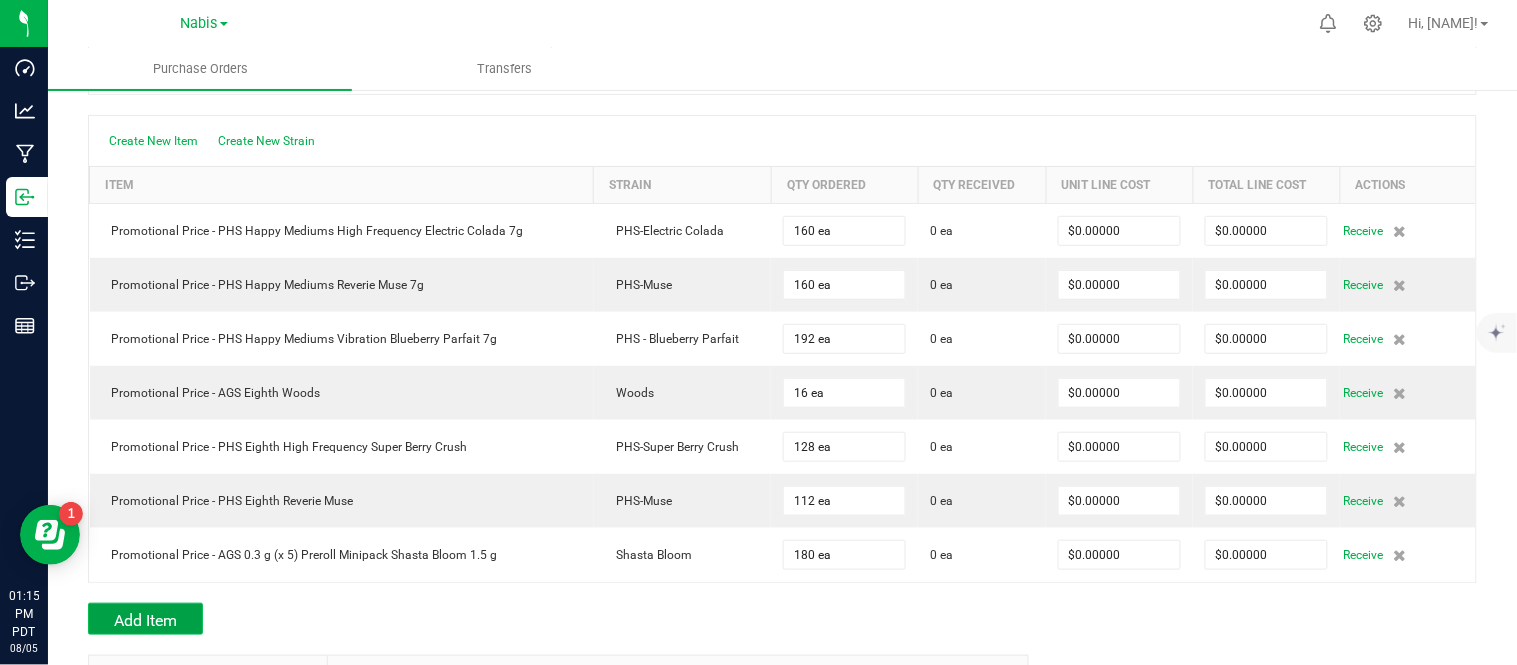 click on "Add Item" at bounding box center [145, 620] 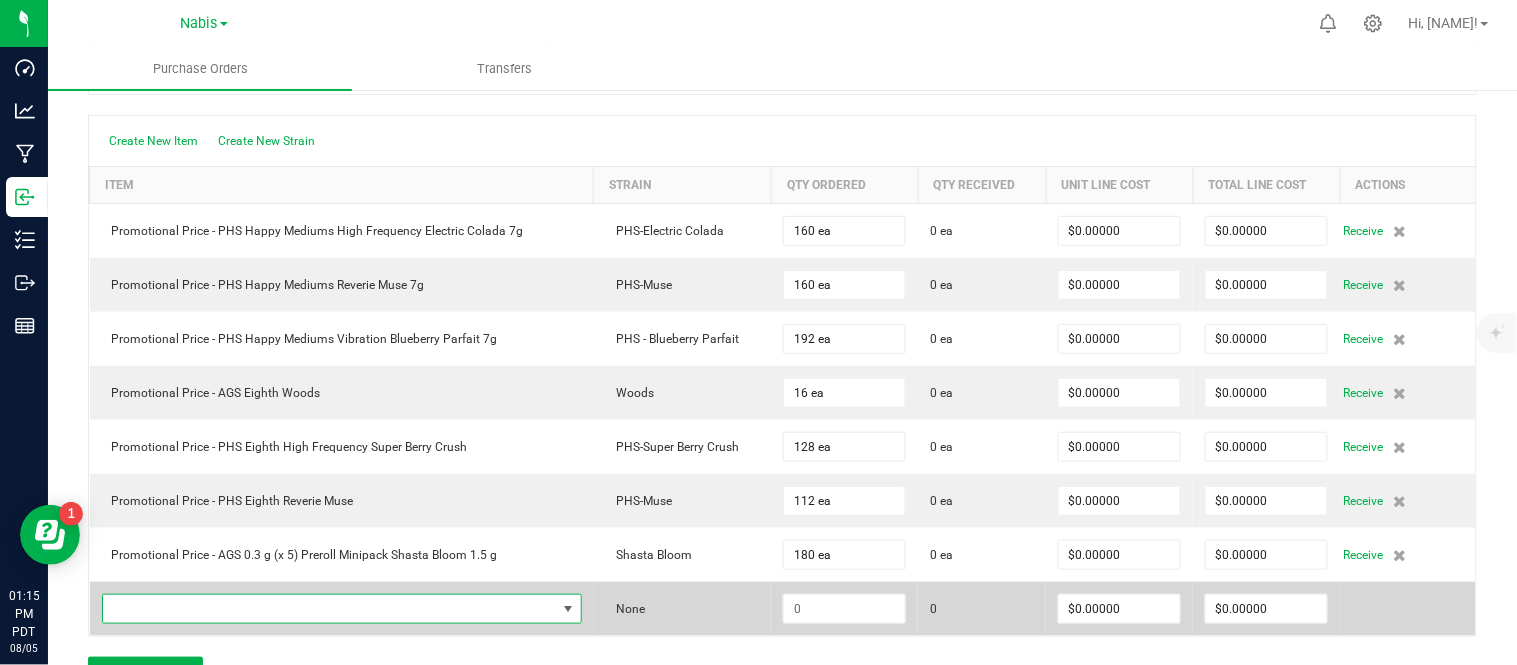 click at bounding box center (329, 609) 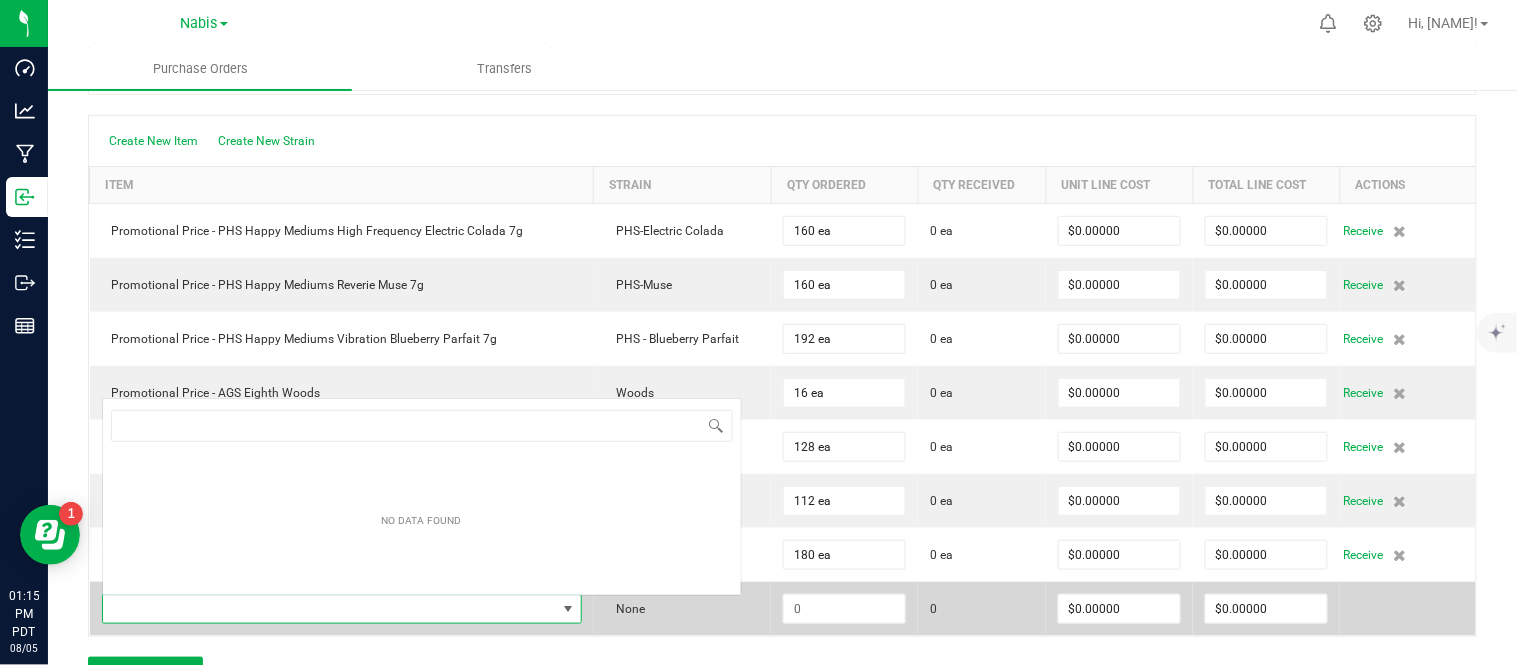 scroll, scrollTop: 0, scrollLeft: 0, axis: both 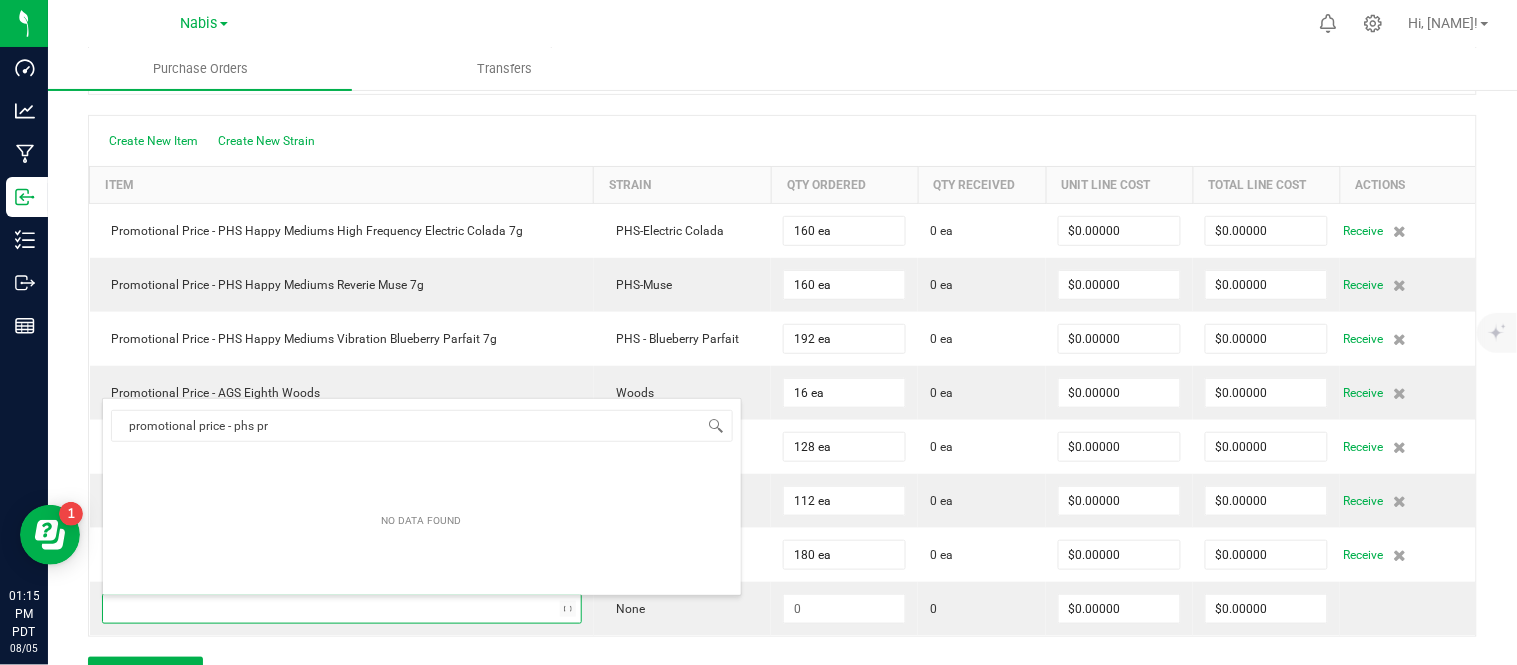 type on "promotional price - phs pre" 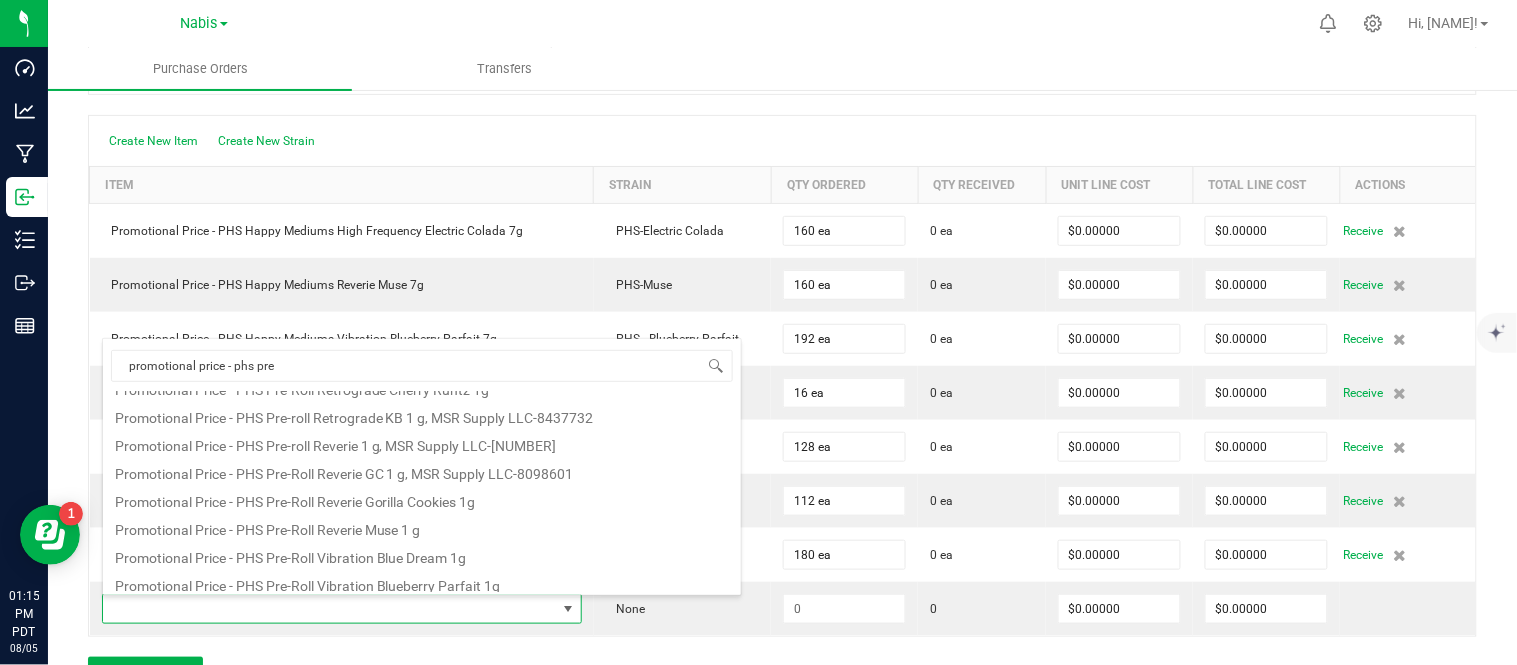 scroll, scrollTop: 303, scrollLeft: 0, axis: vertical 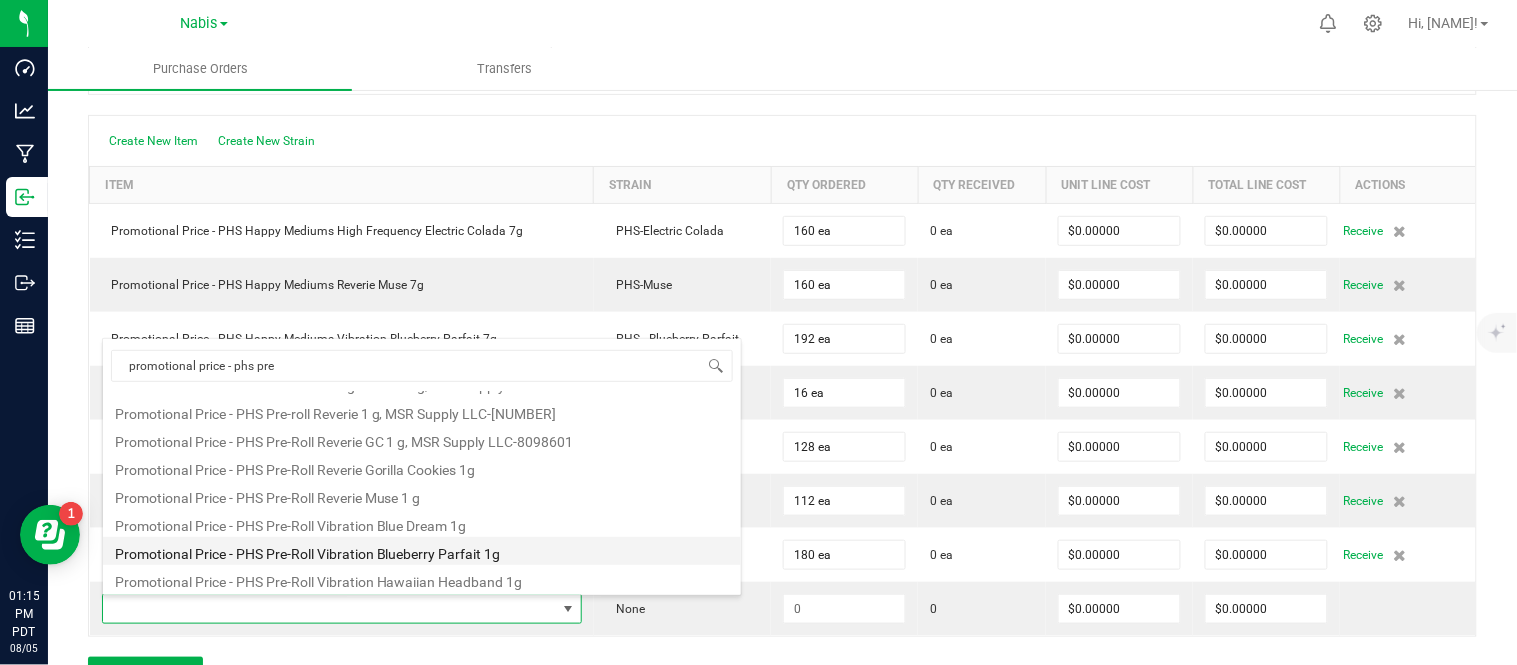 click on "Promotional Price - PHS Pre-Roll Vibration Blueberry Parfait 1g" at bounding box center [422, 551] 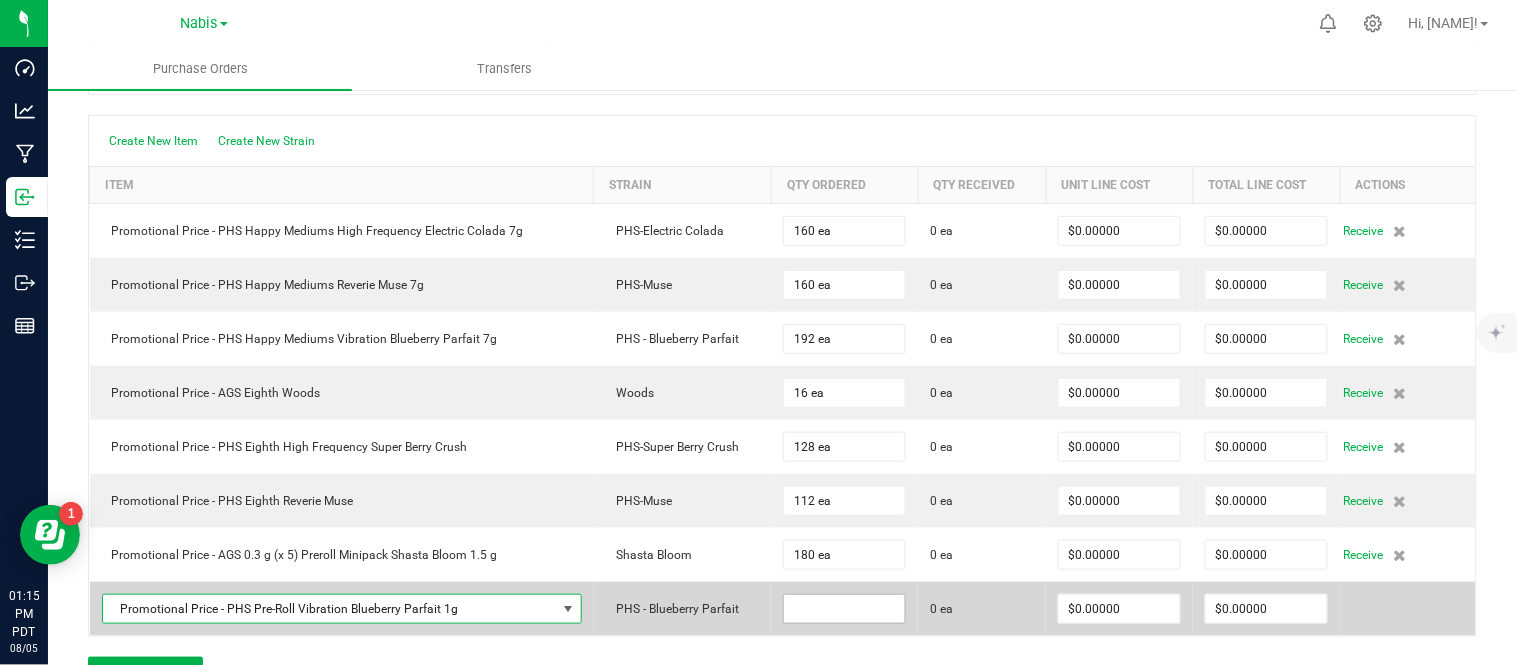 click at bounding box center (844, 609) 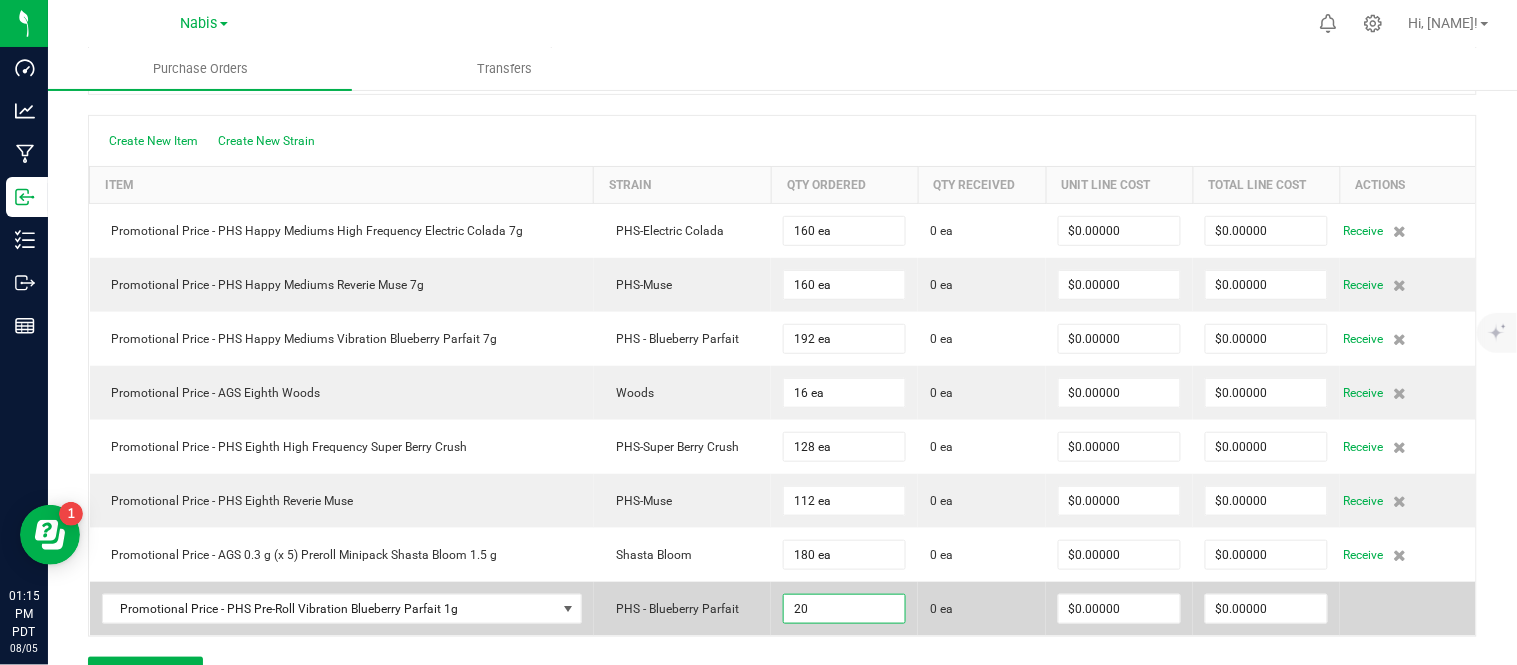 type on "20 ea" 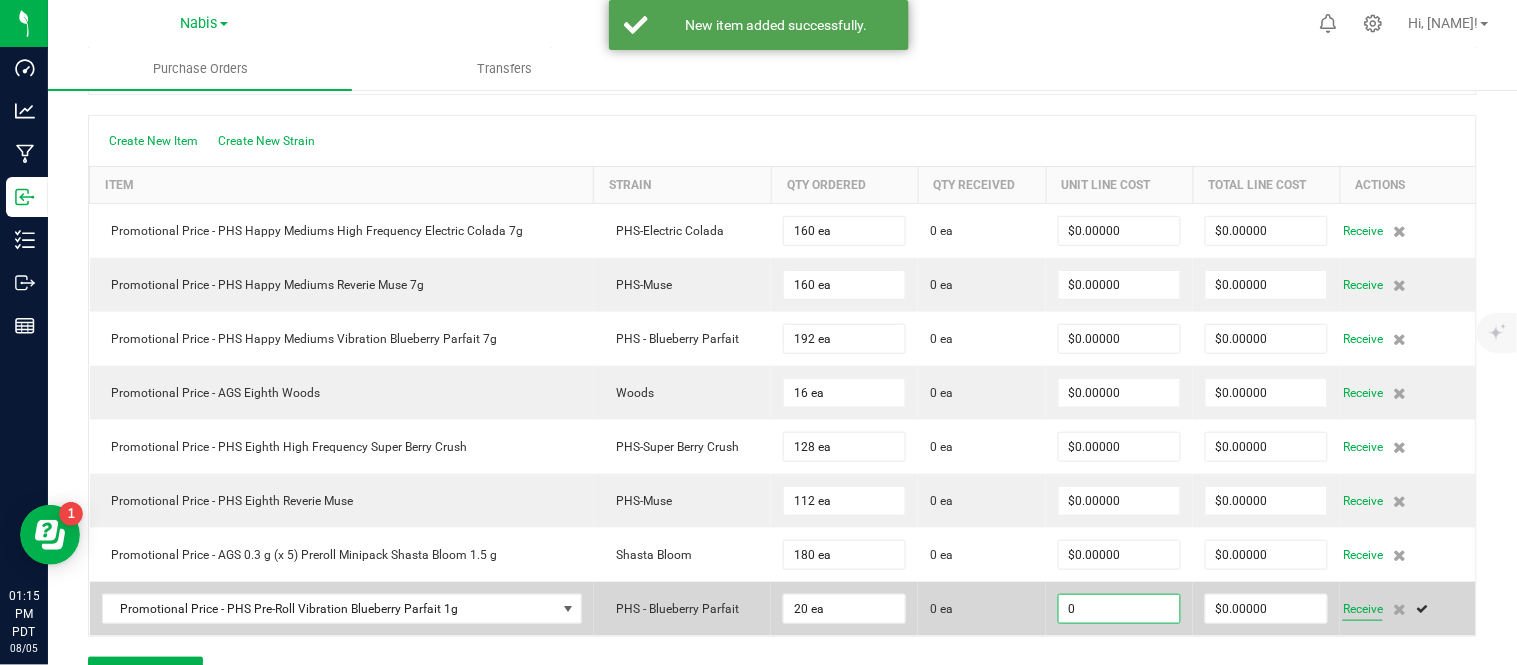 type on "$0.00000" 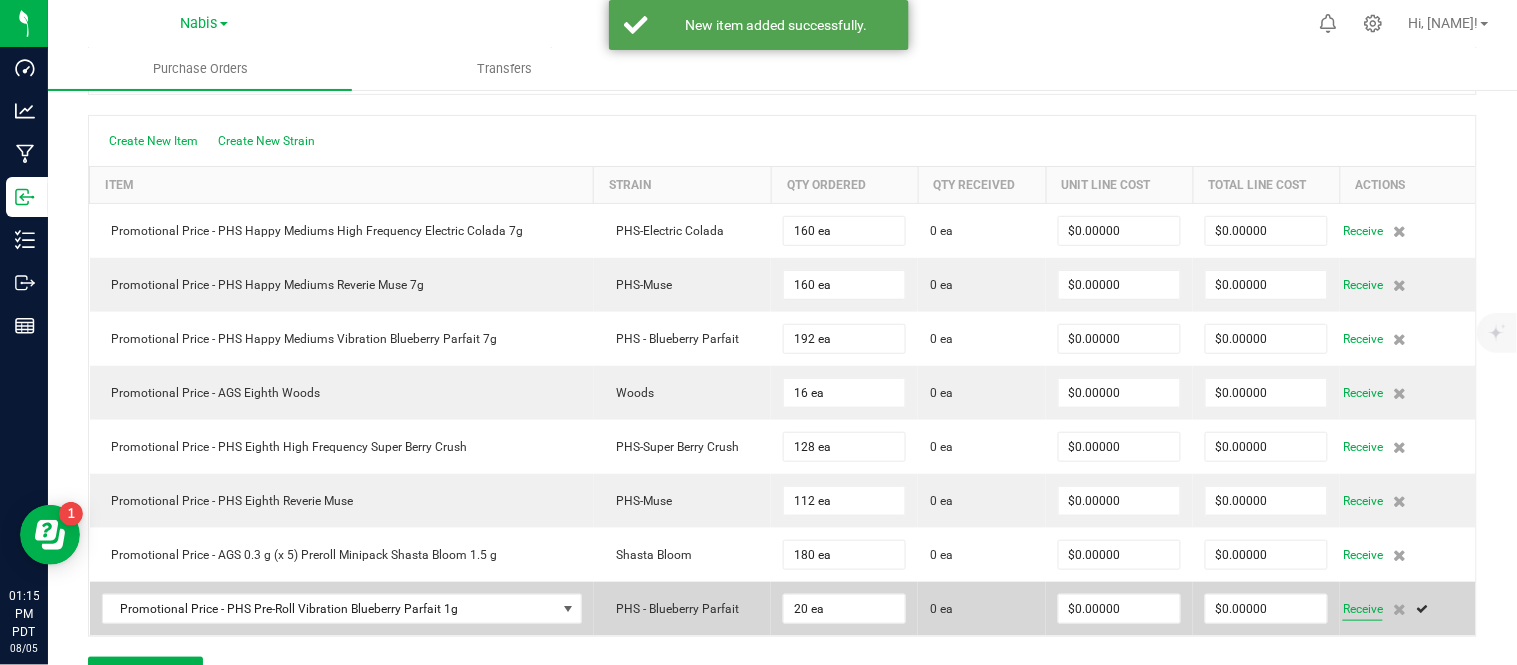 click on "Receive" at bounding box center (1363, 609) 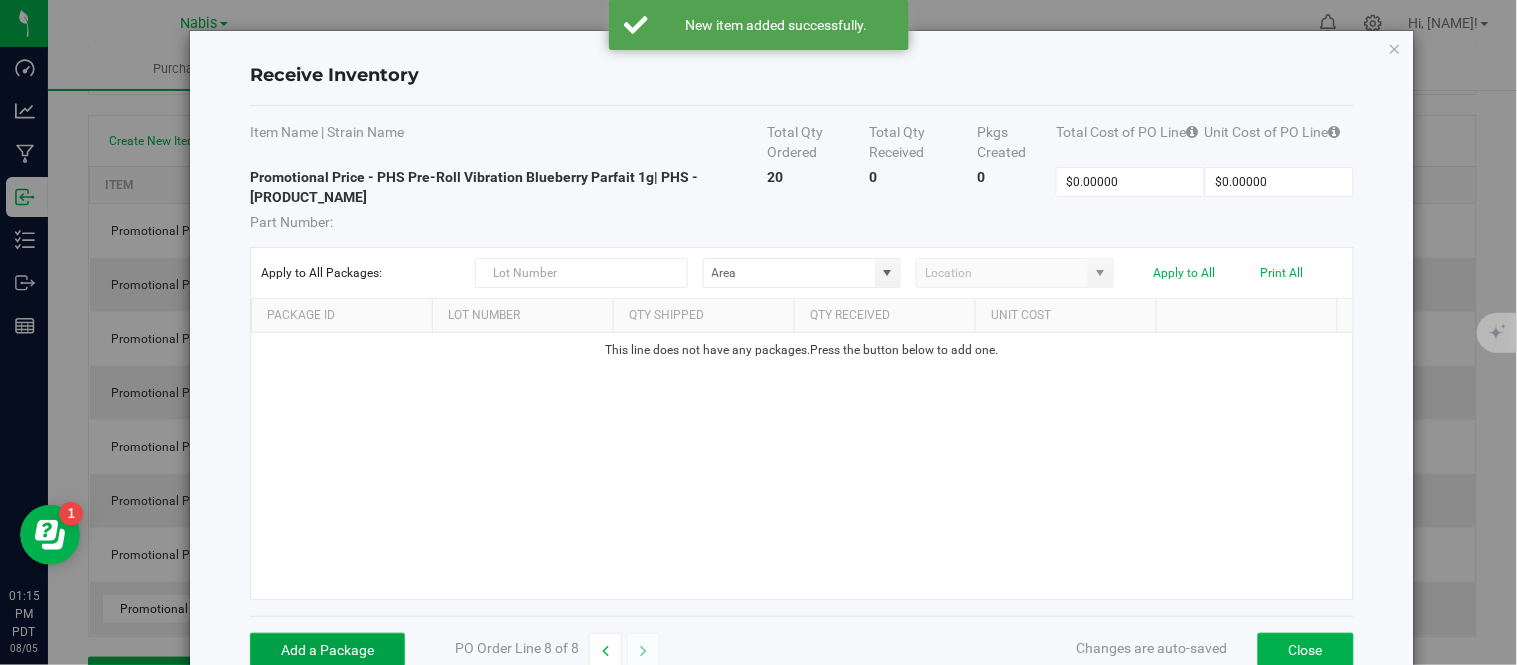 click on "Add a Package" at bounding box center (327, 650) 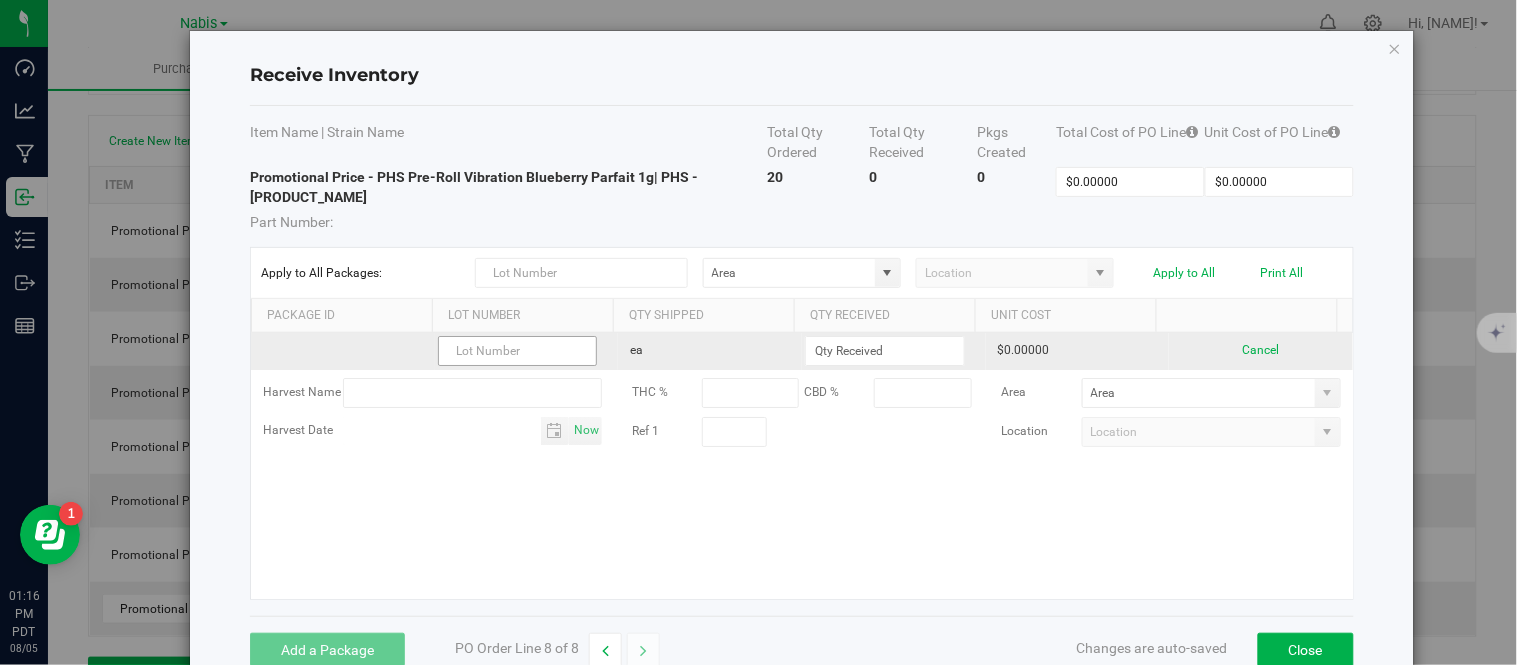 click at bounding box center (518, 351) 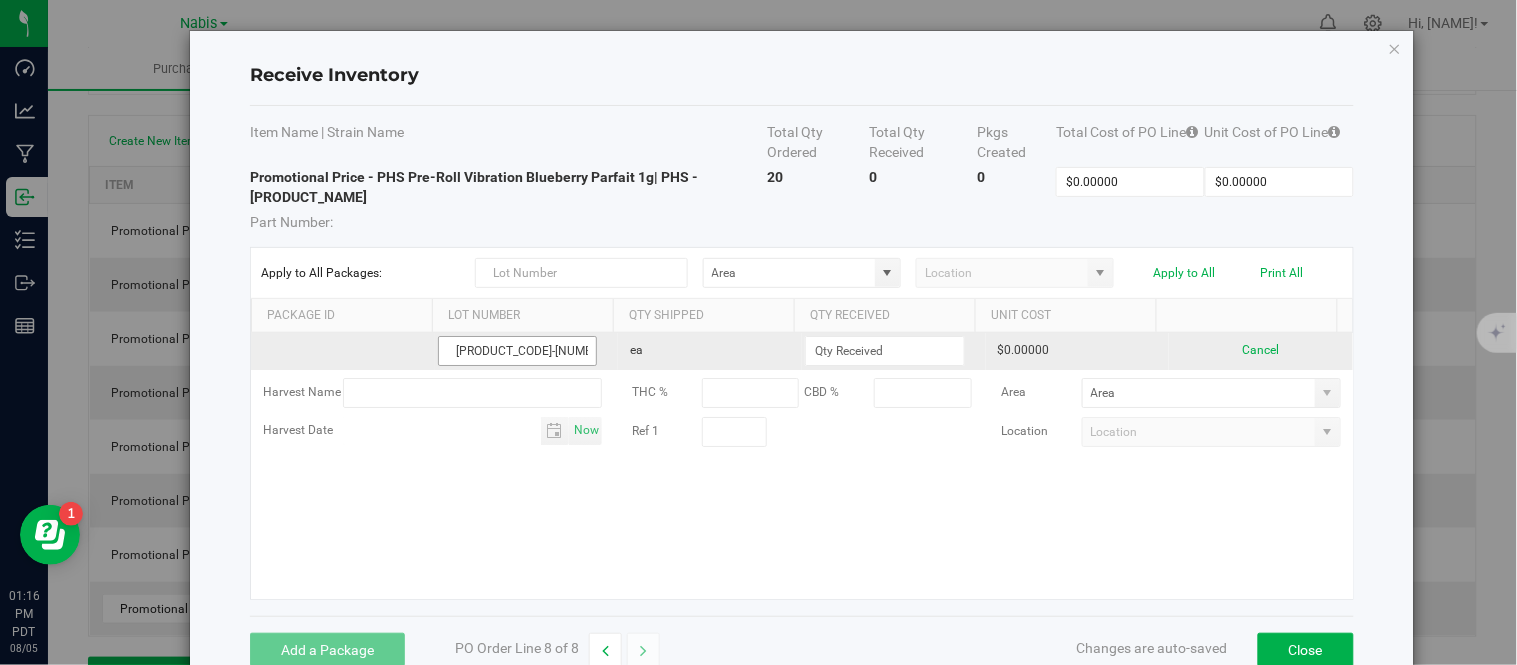 click on "[ID]" at bounding box center (518, 351) 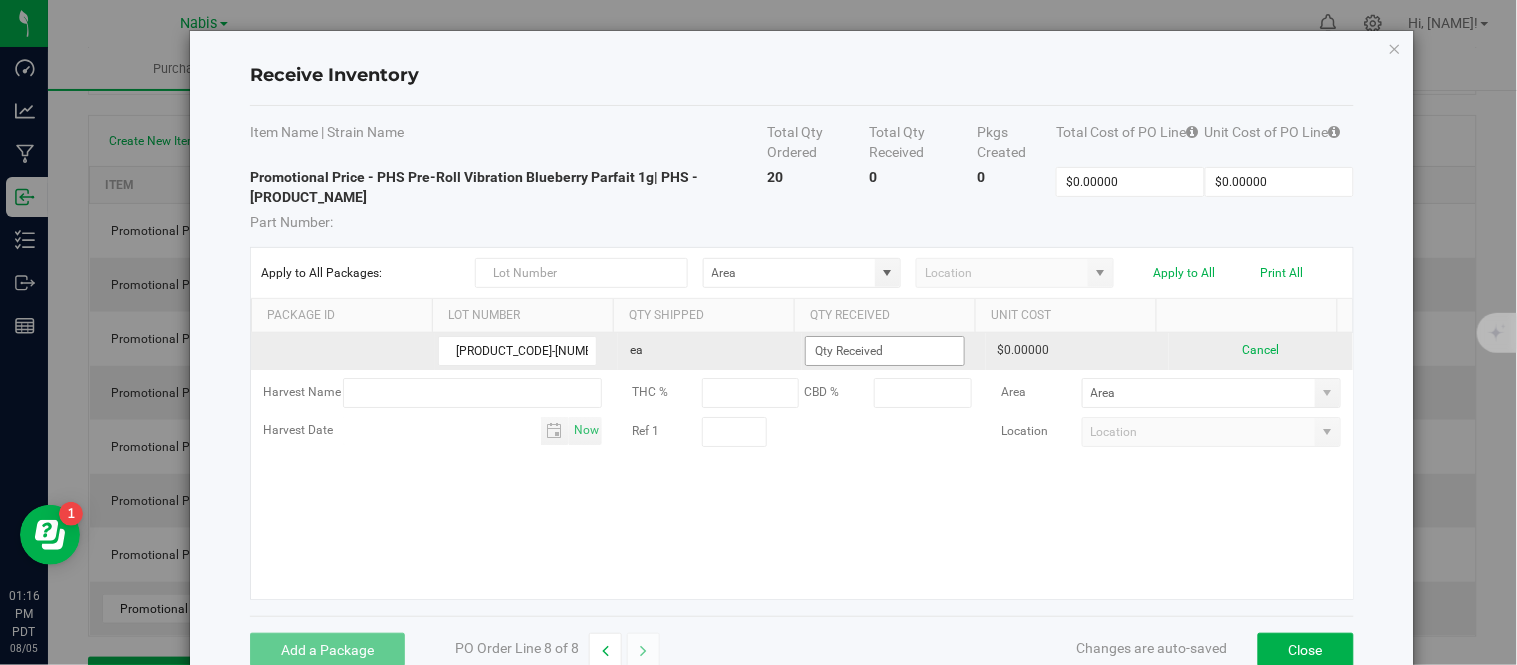 type on "[ID]" 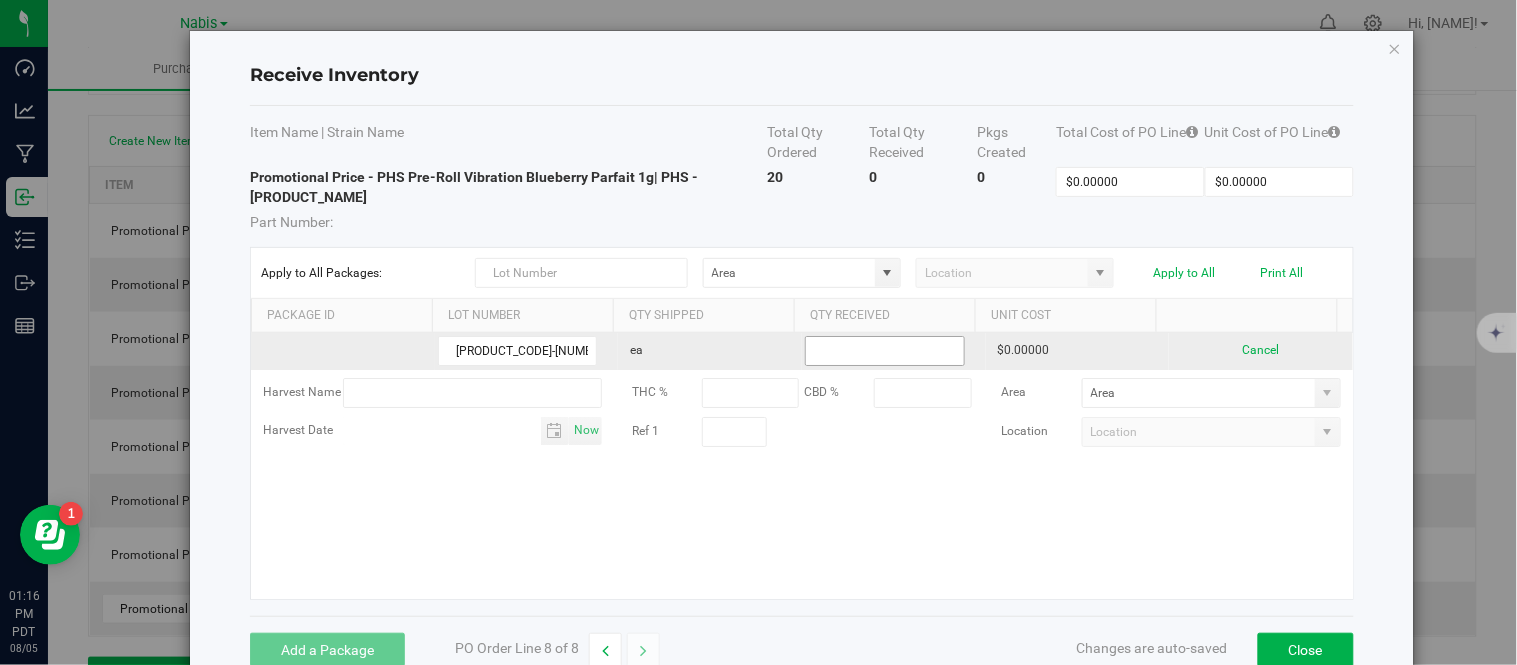 click at bounding box center (885, 351) 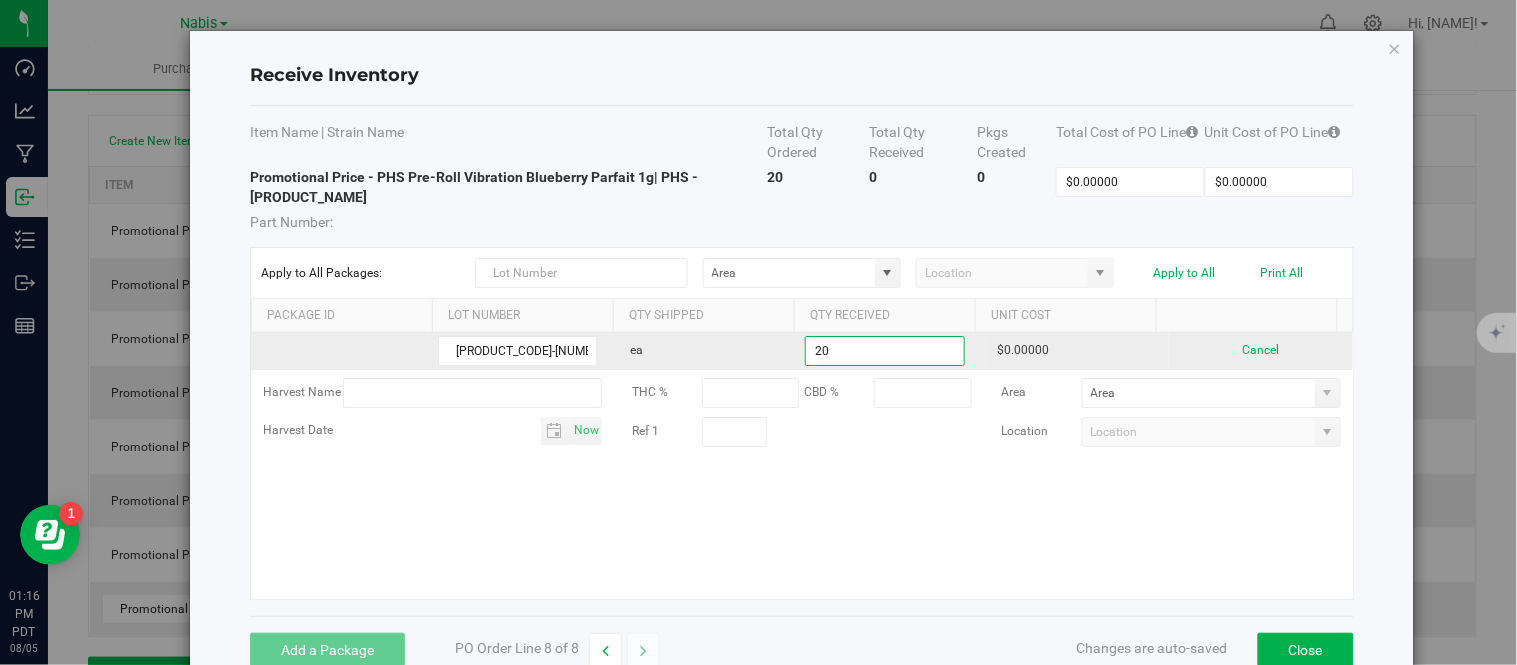 type on "20 ea" 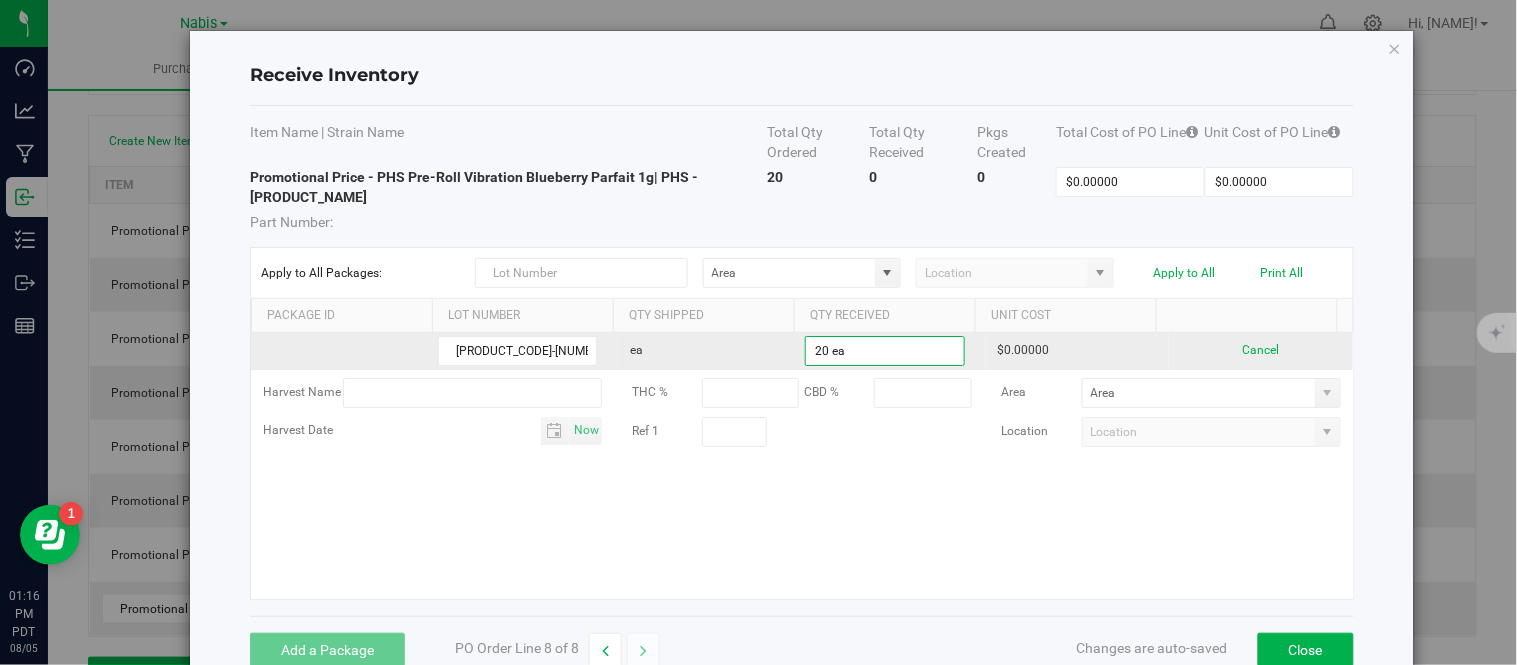 type 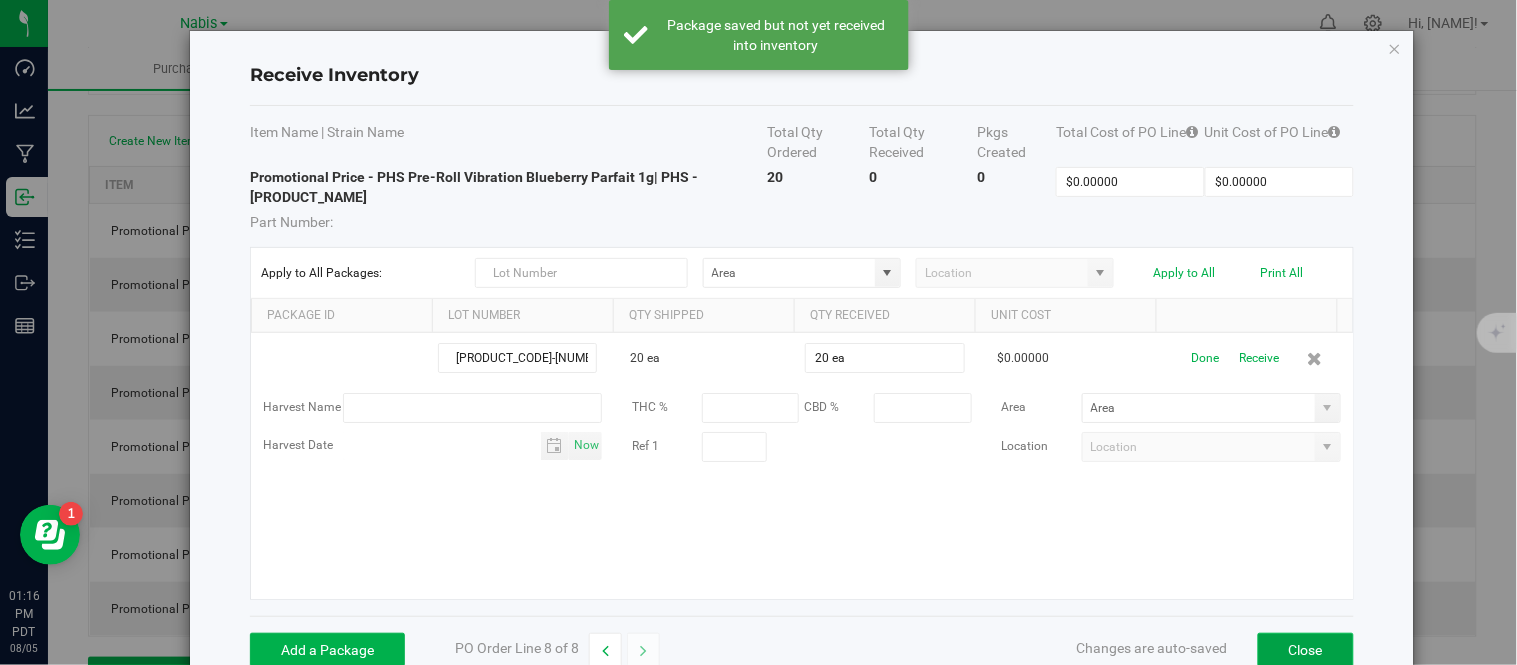 click on "Close" at bounding box center [1306, 650] 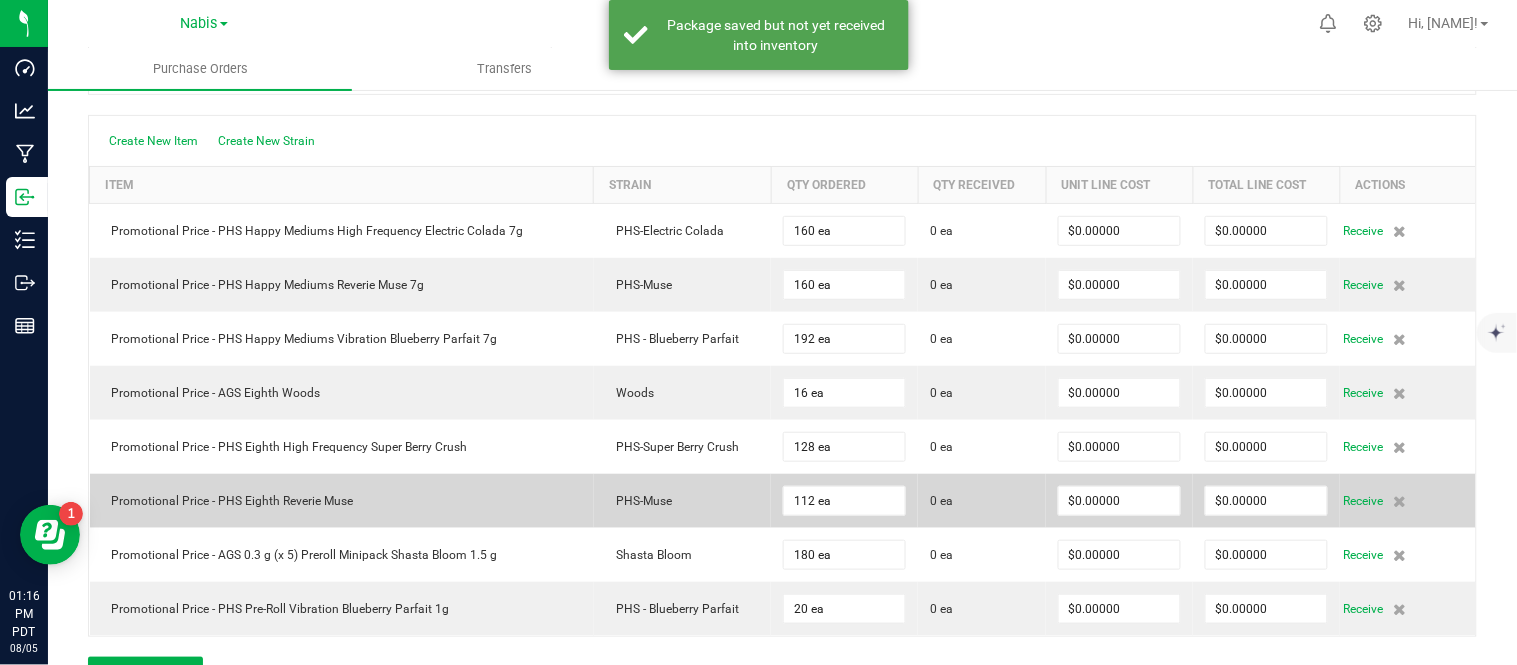 scroll, scrollTop: 504, scrollLeft: 0, axis: vertical 